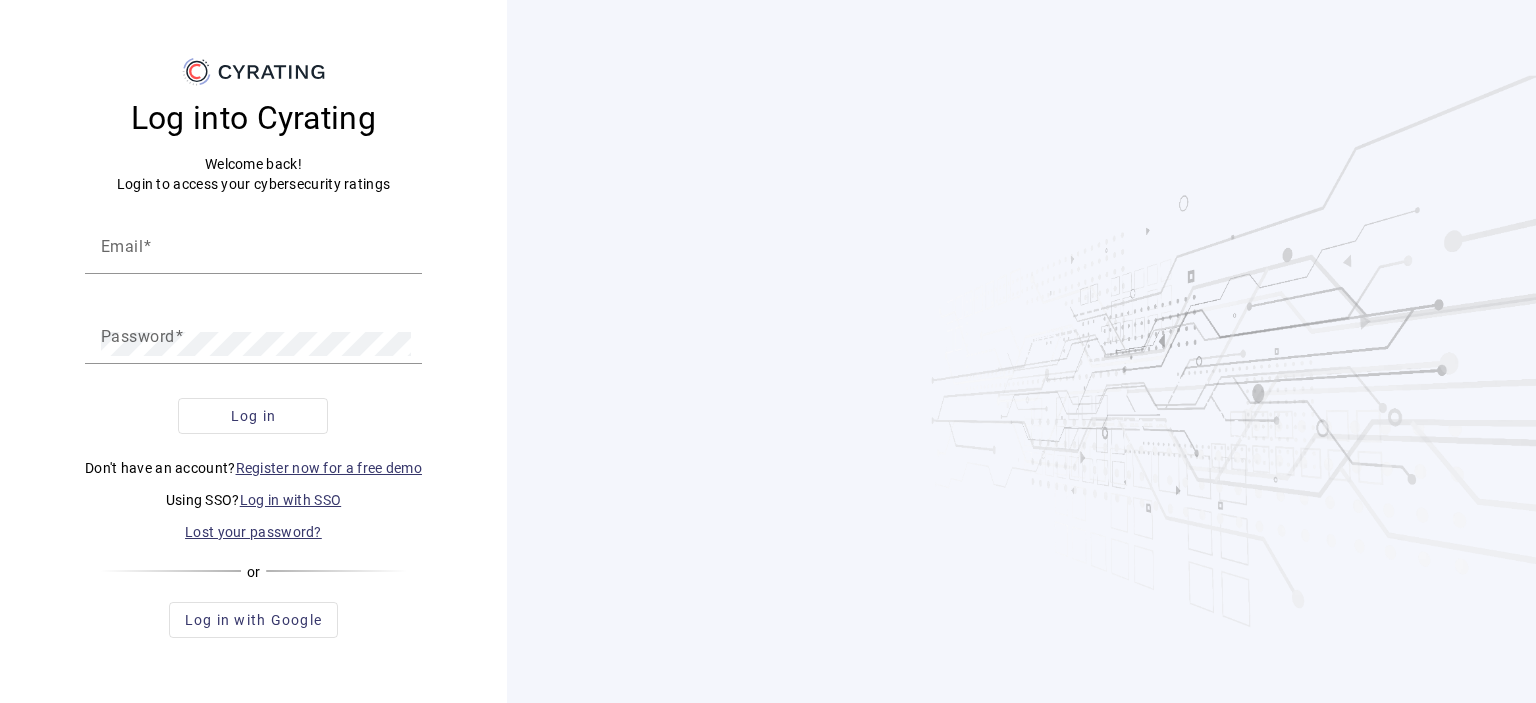 scroll, scrollTop: 0, scrollLeft: 0, axis: both 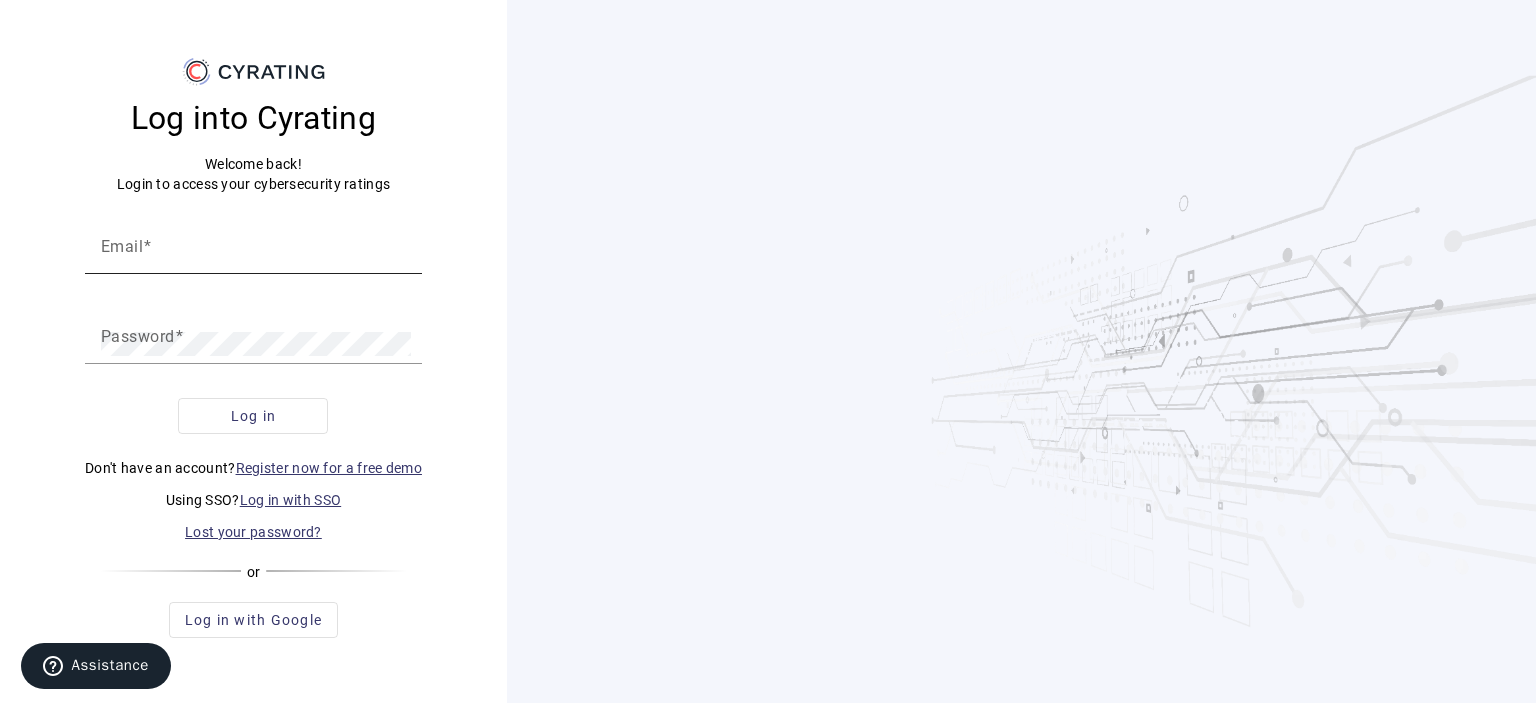 click on "Email" at bounding box center (253, 254) 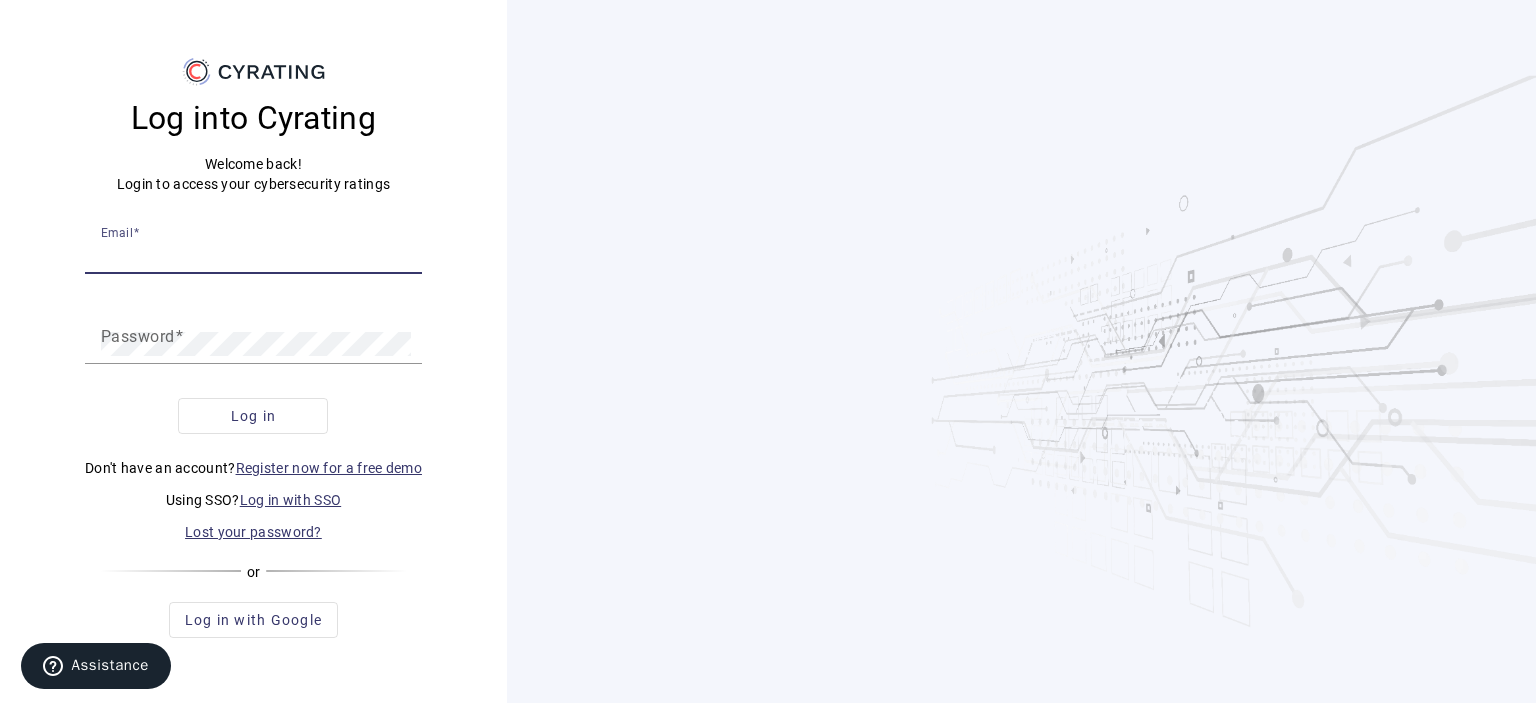 click 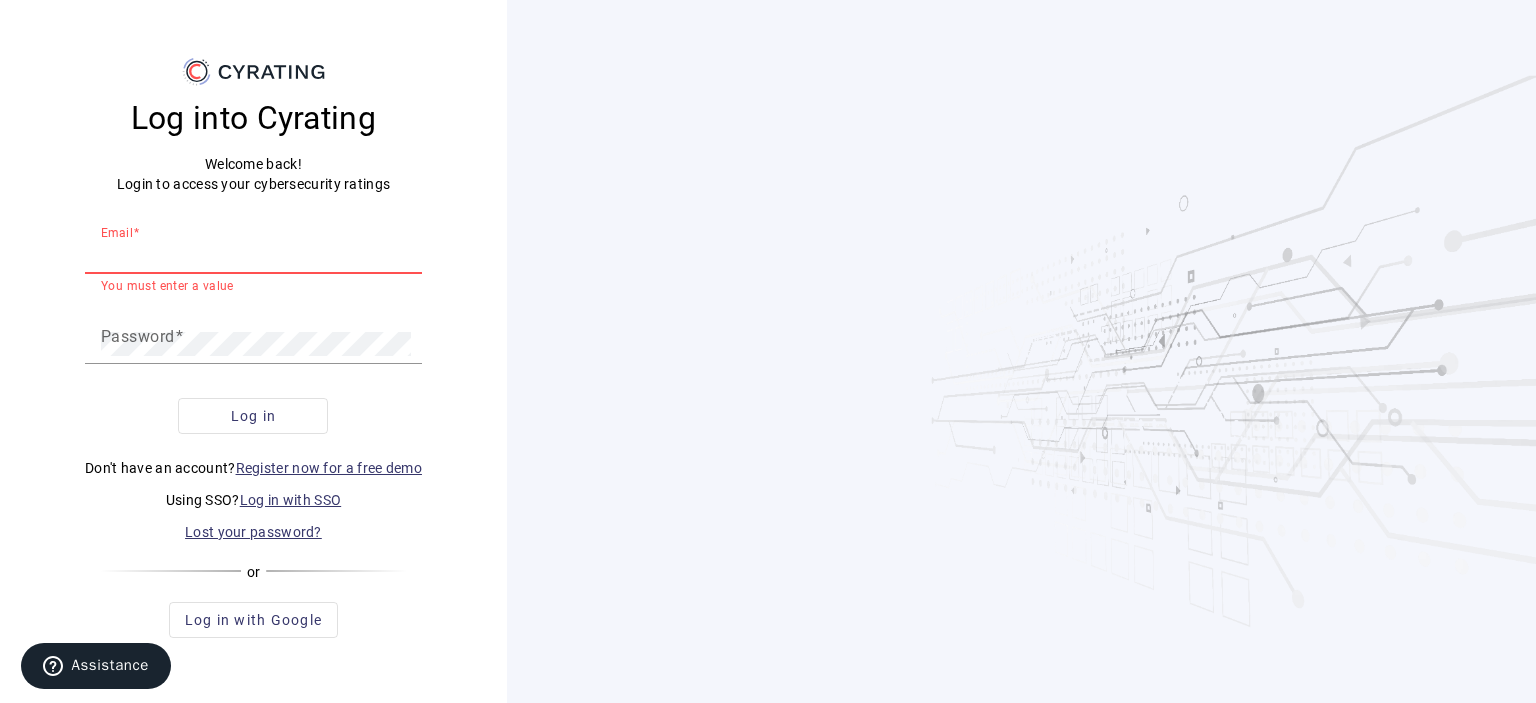 click on "Email" at bounding box center (253, 254) 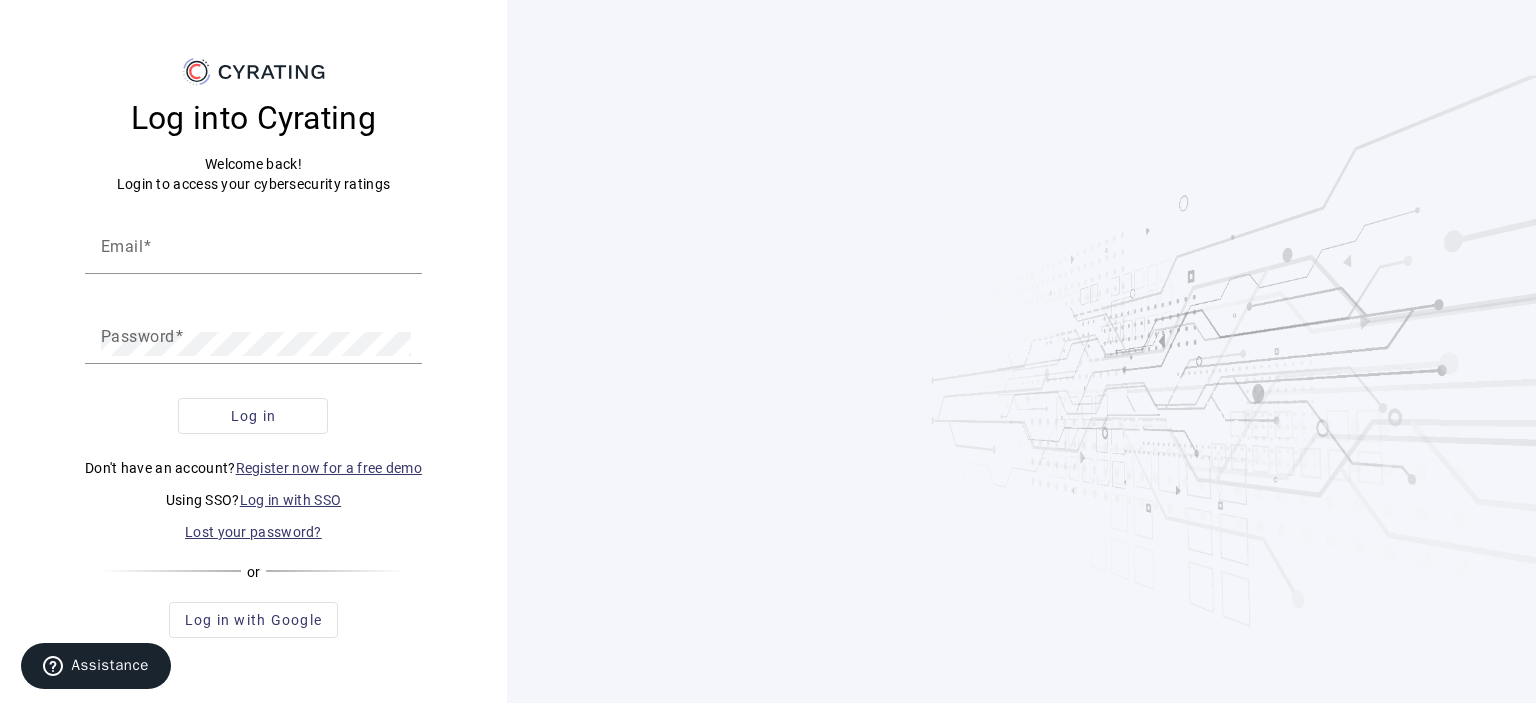 click 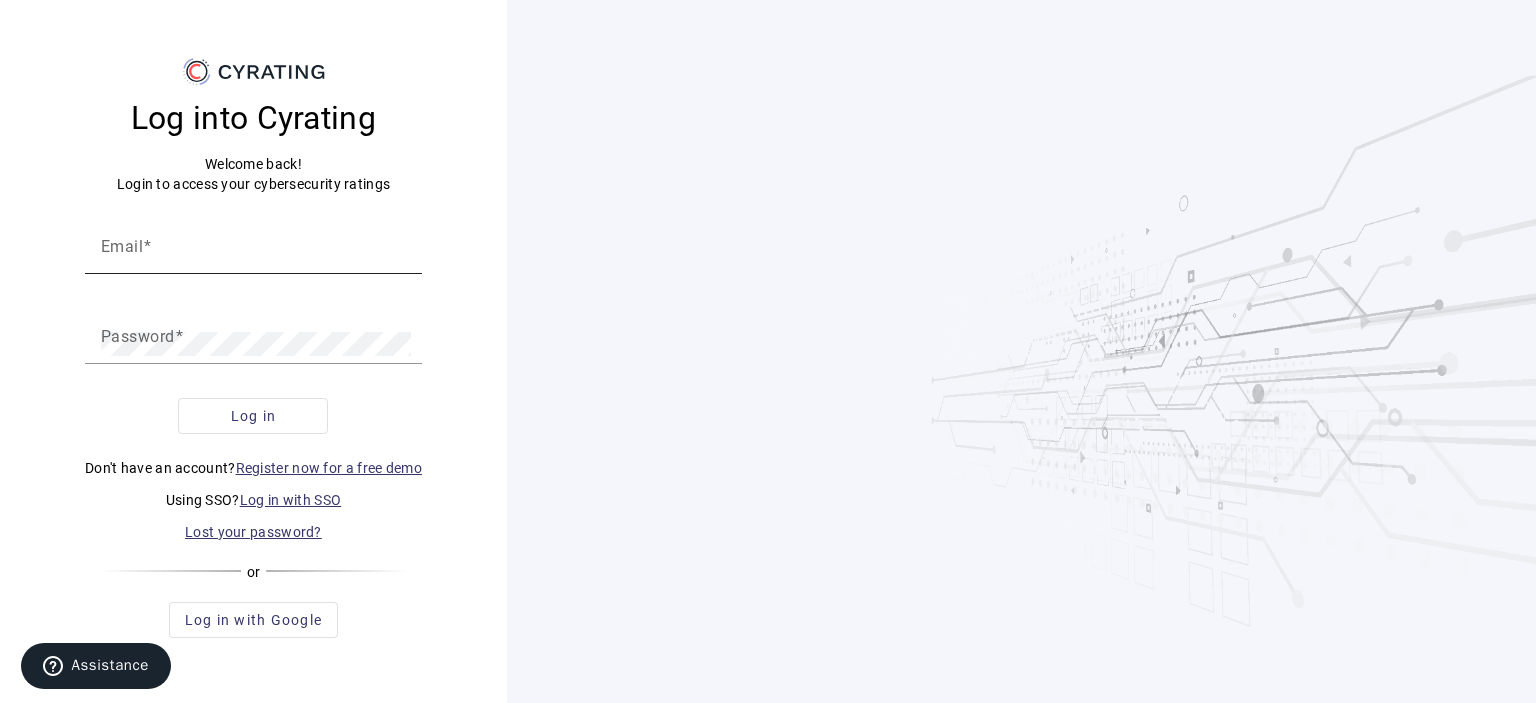click on "Email" at bounding box center (253, 254) 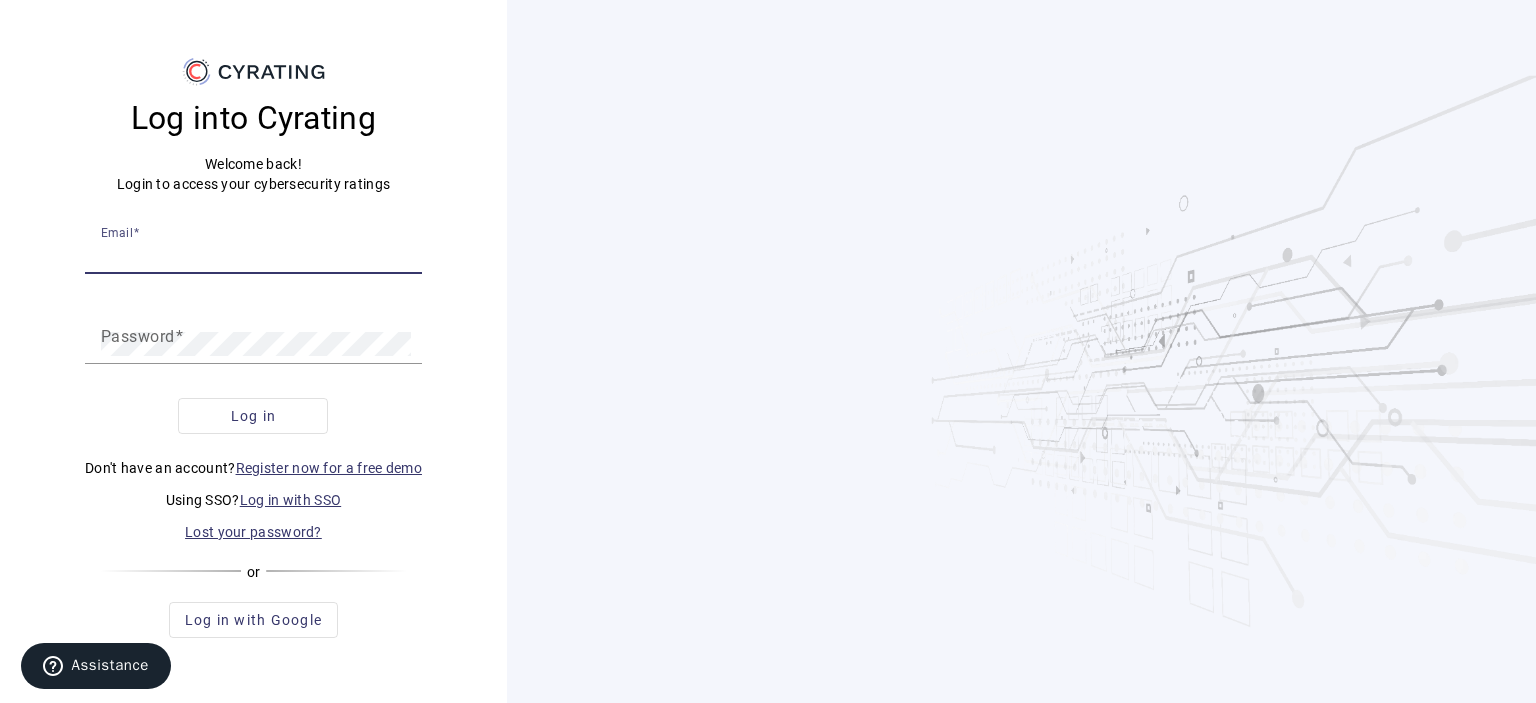 paste on "[EMAIL_ADDRESS][PERSON_NAME][DOMAIN_NAME]" 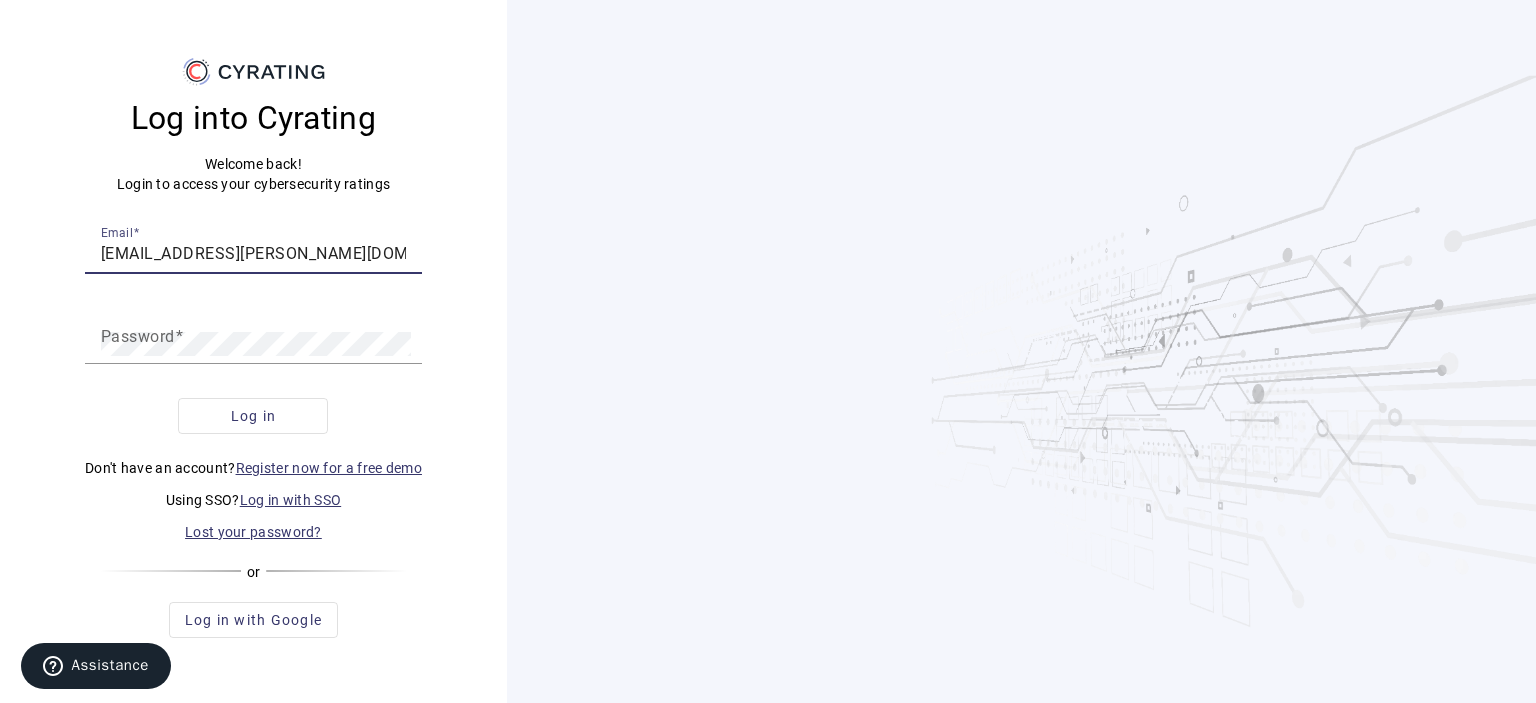 type on "[EMAIL_ADDRESS][PERSON_NAME][DOMAIN_NAME]" 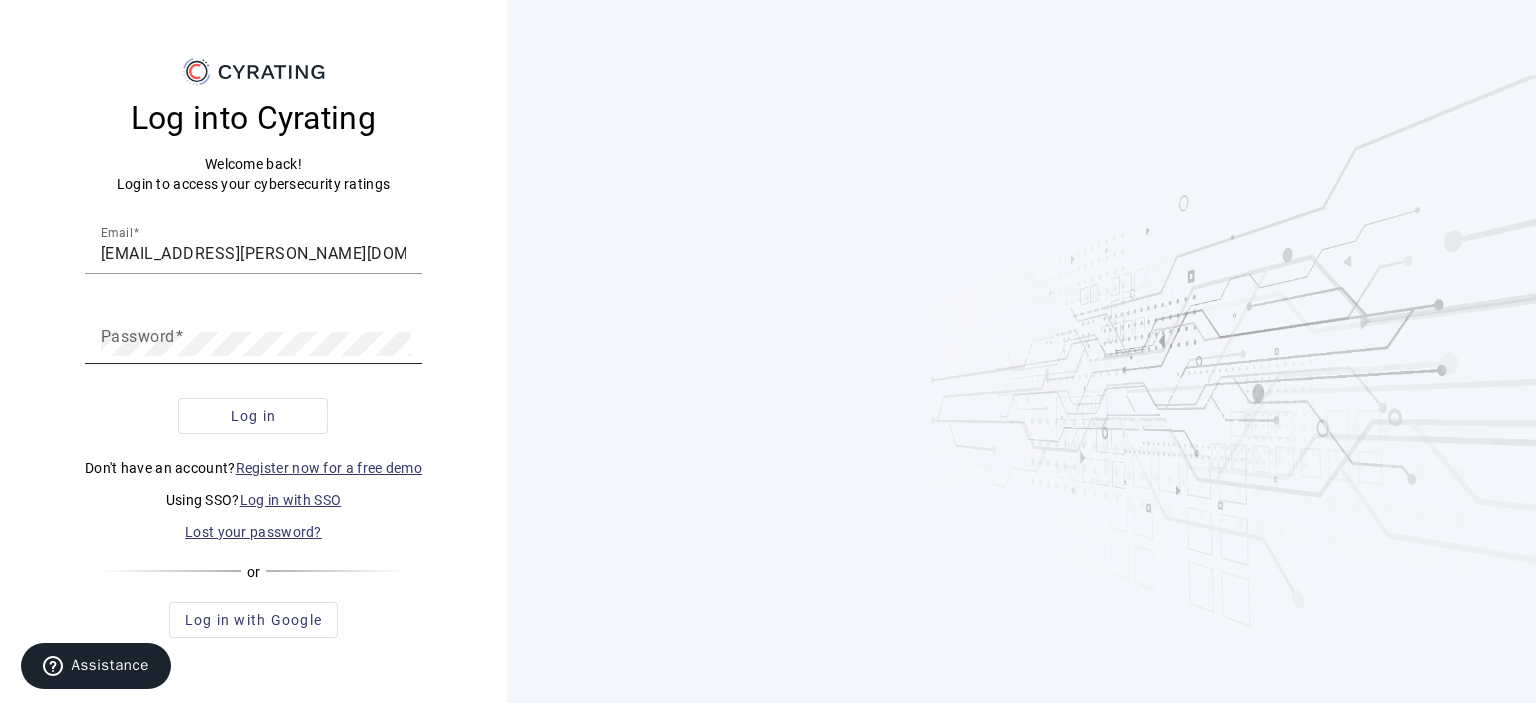 click on "Password" 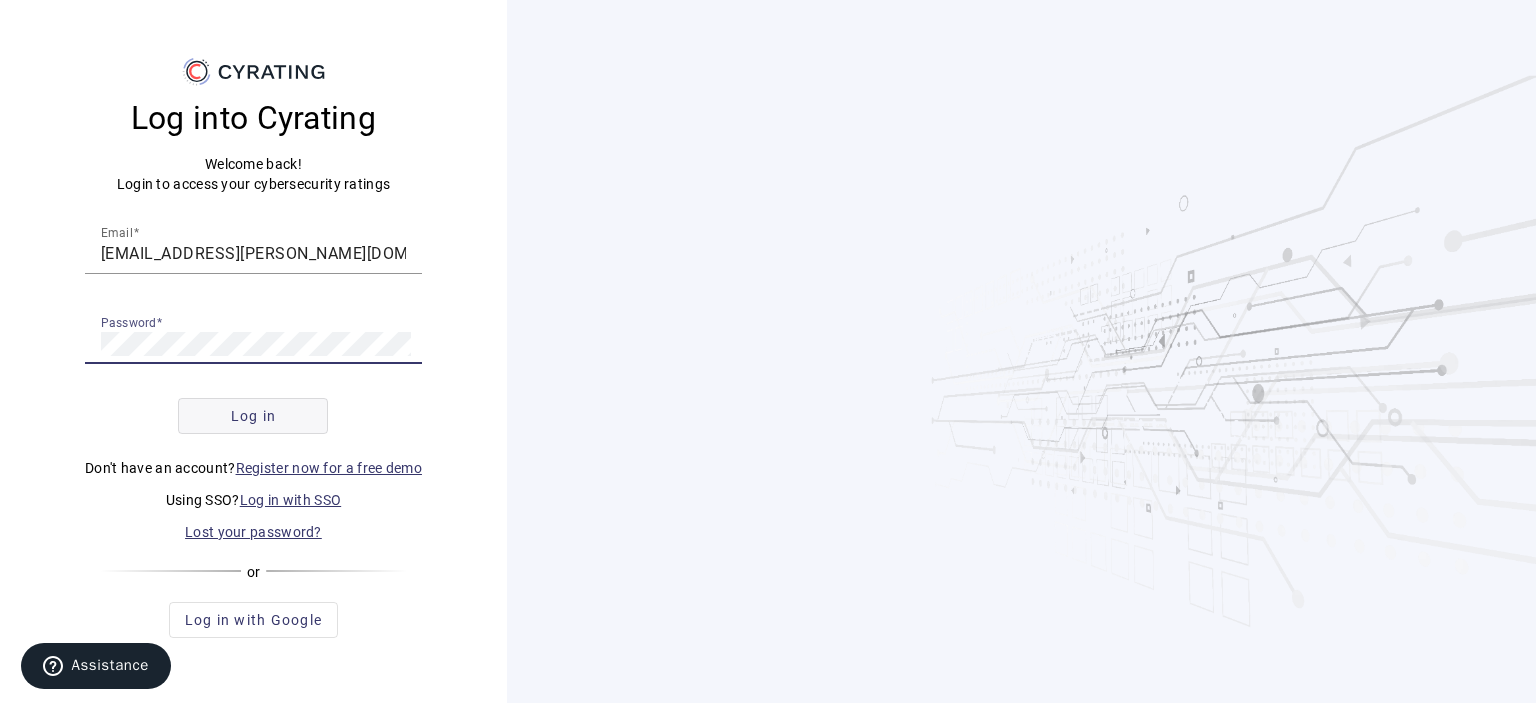 click 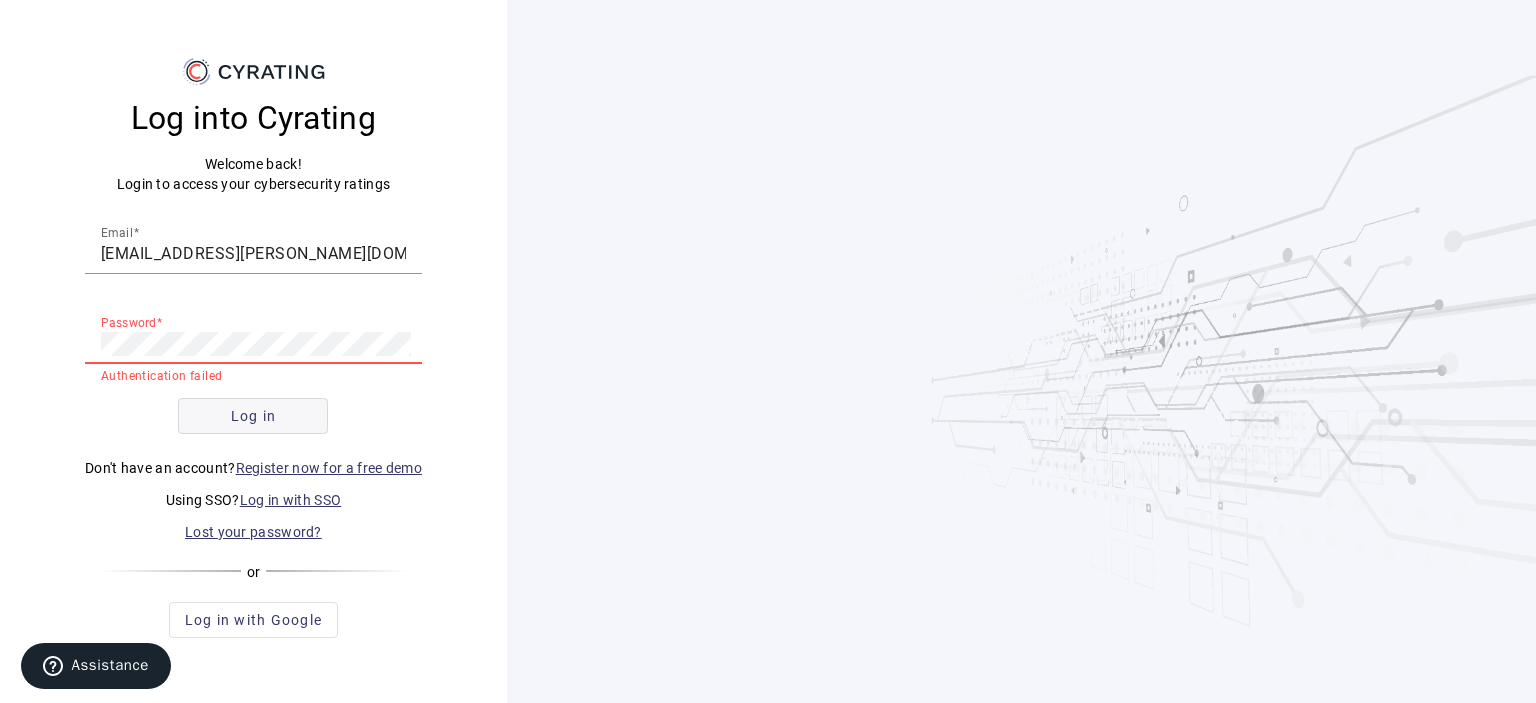 click on "Email [EMAIL_ADDRESS][PERSON_NAME][DOMAIN_NAME] Password  Authentication failed  Log in  Don't have an account?  Register now for a free demo Using SSO?  Log in with SSO Lost your password?" 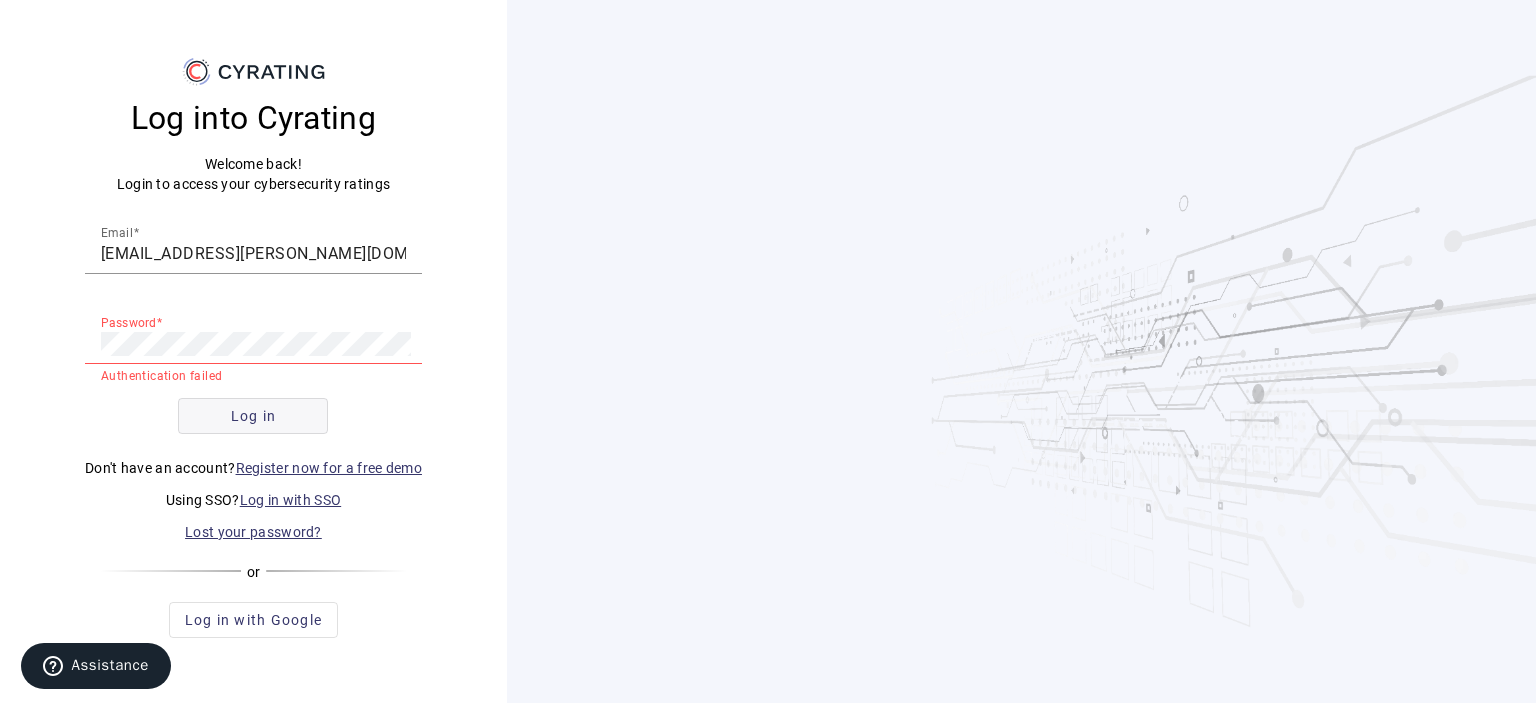 click 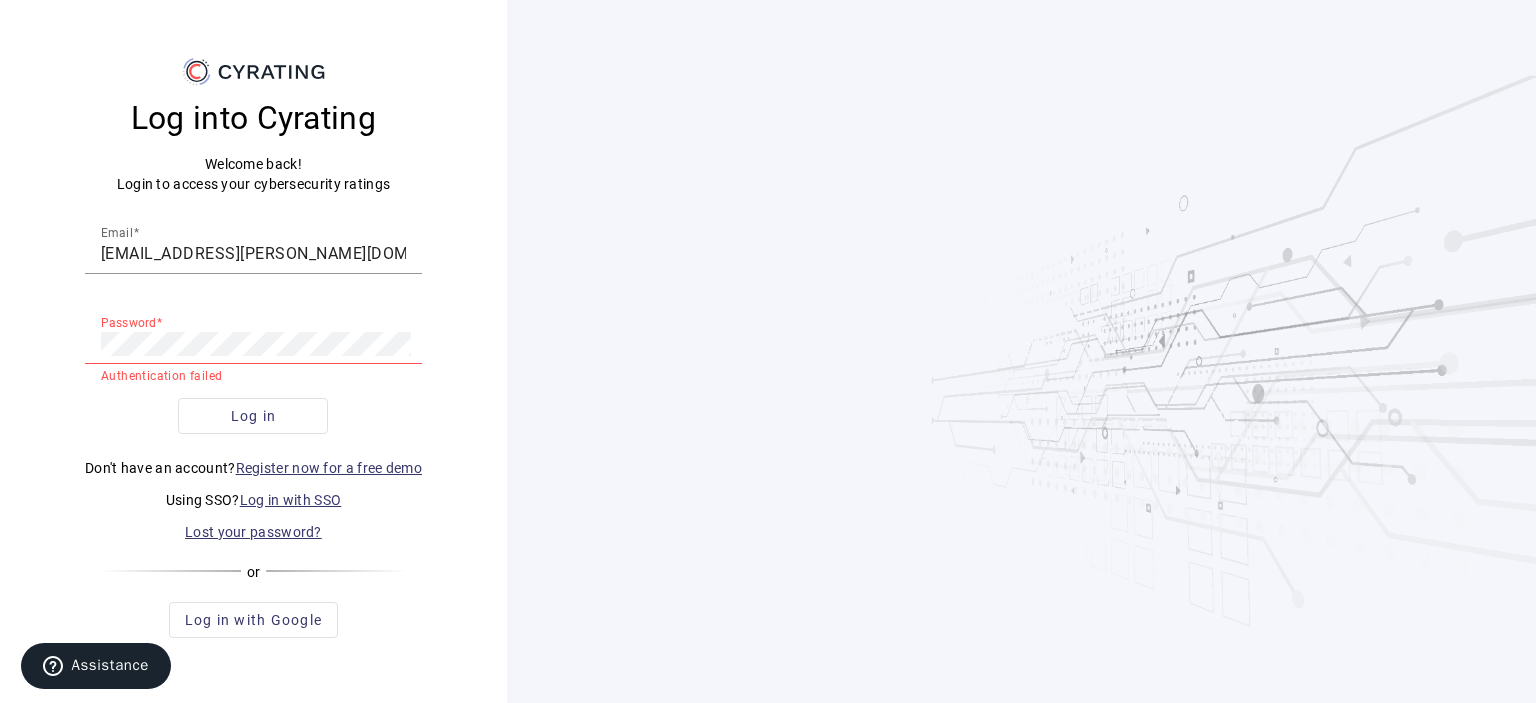 click on "Log in with SSO" 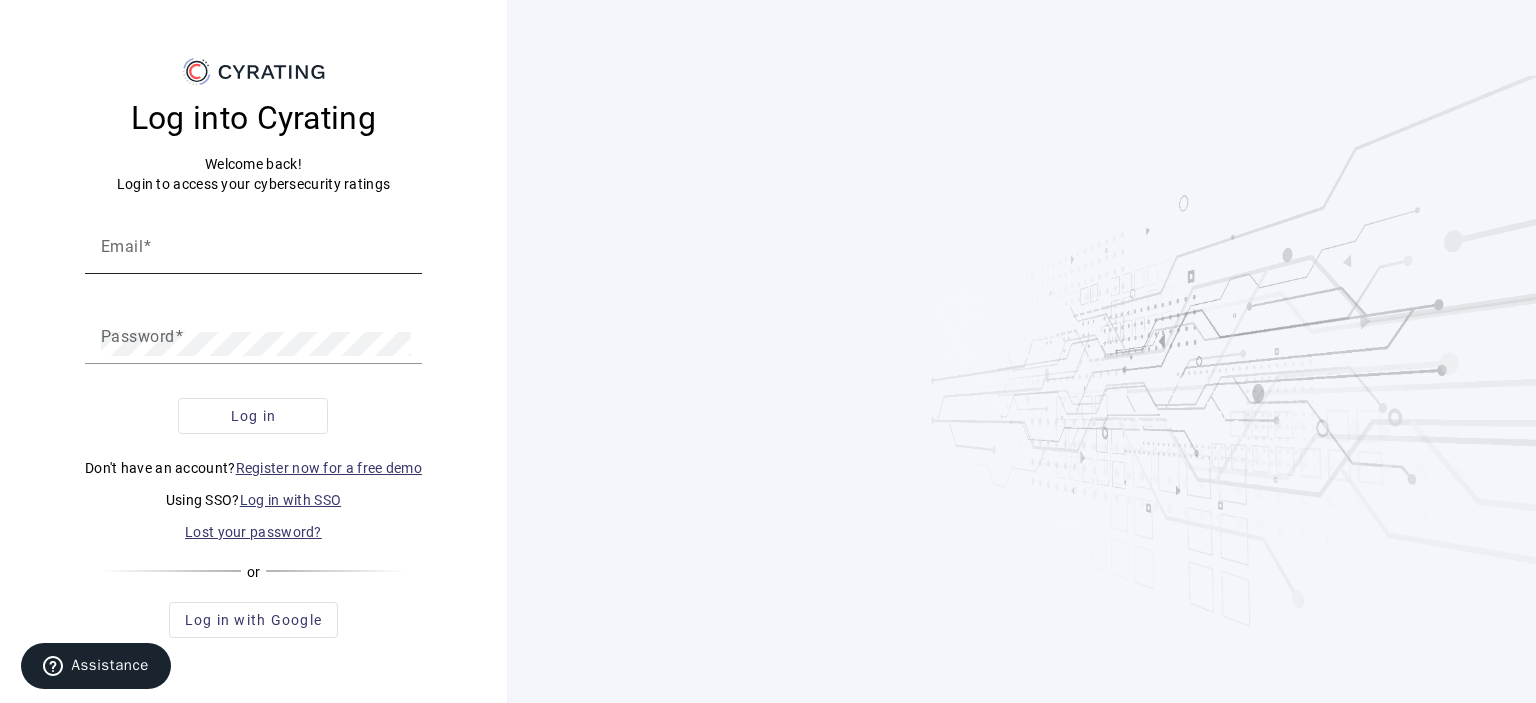 click on "Email" 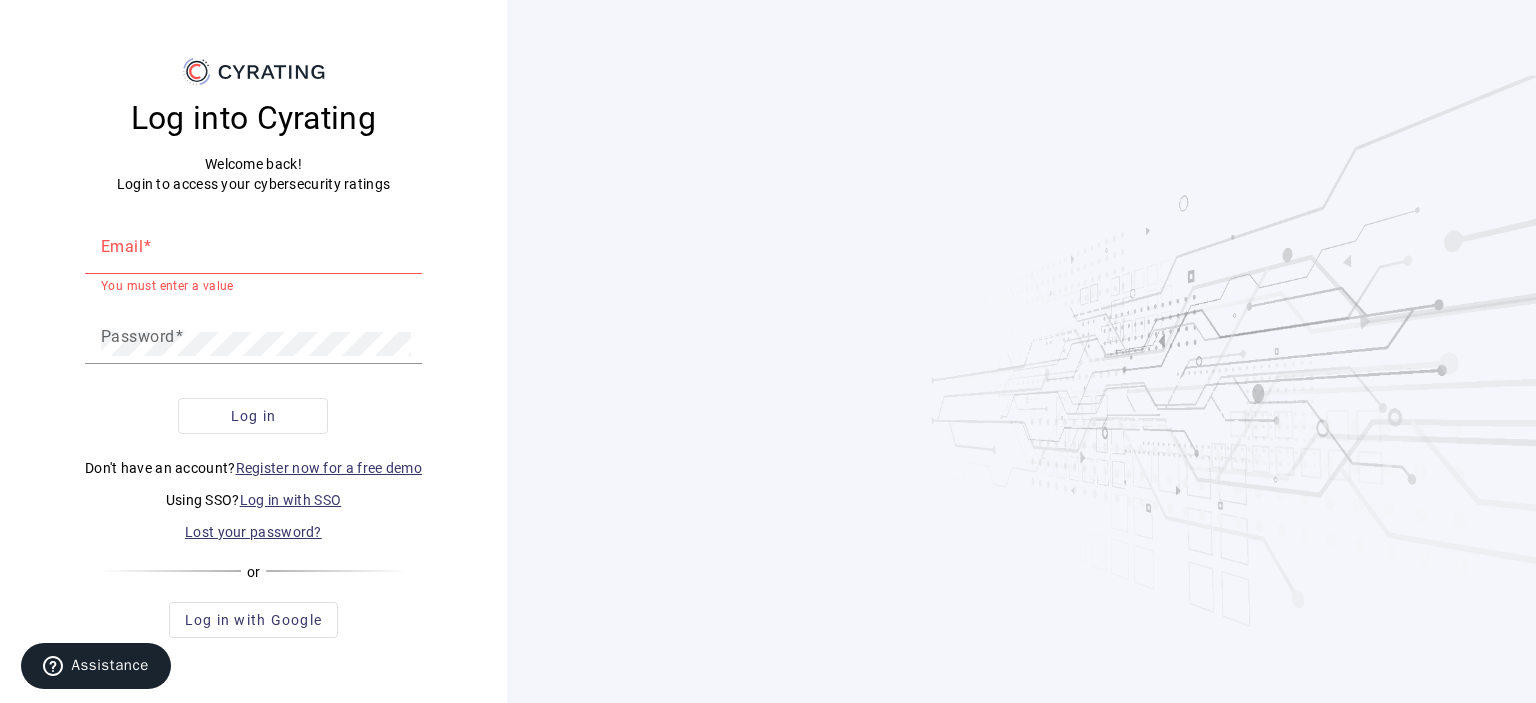 click on "You must enter a value" 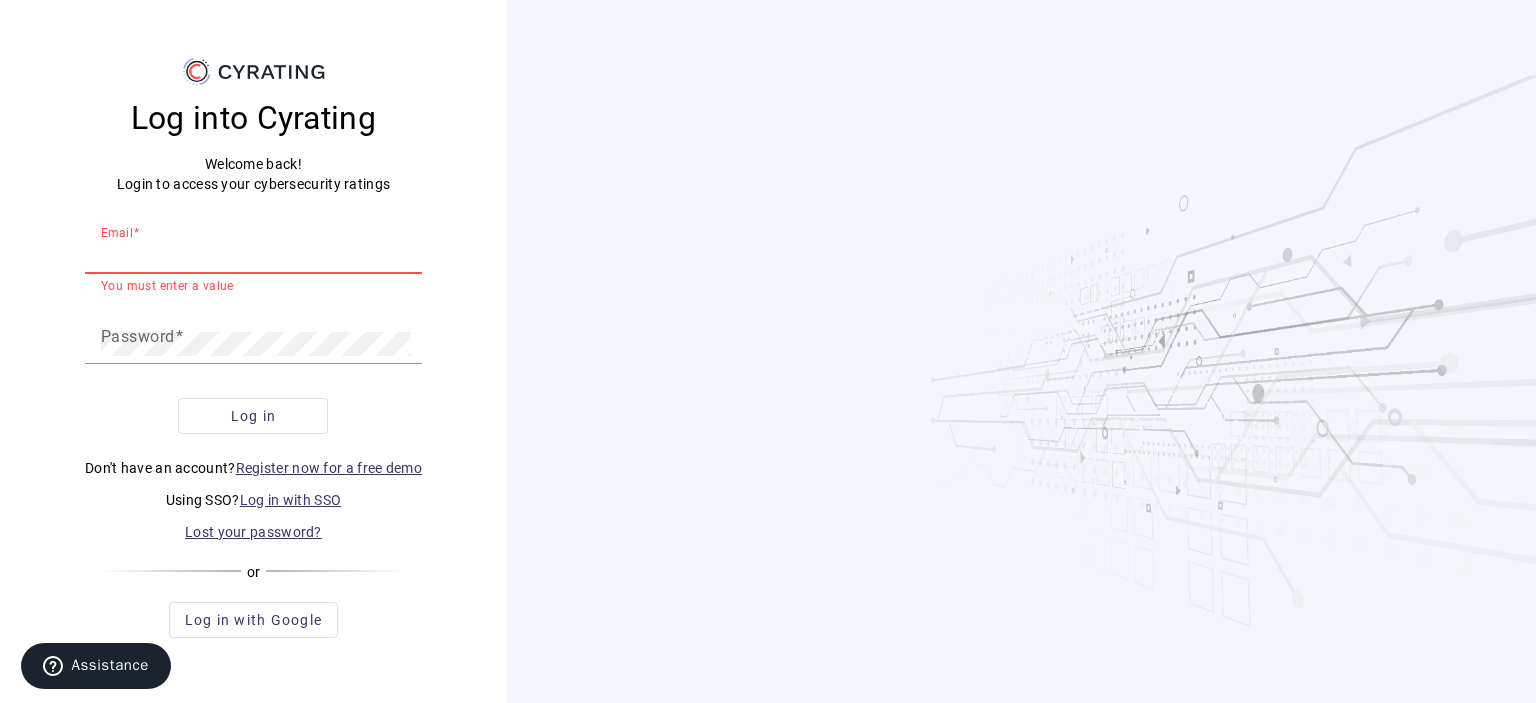 click on "Email" at bounding box center (253, 254) 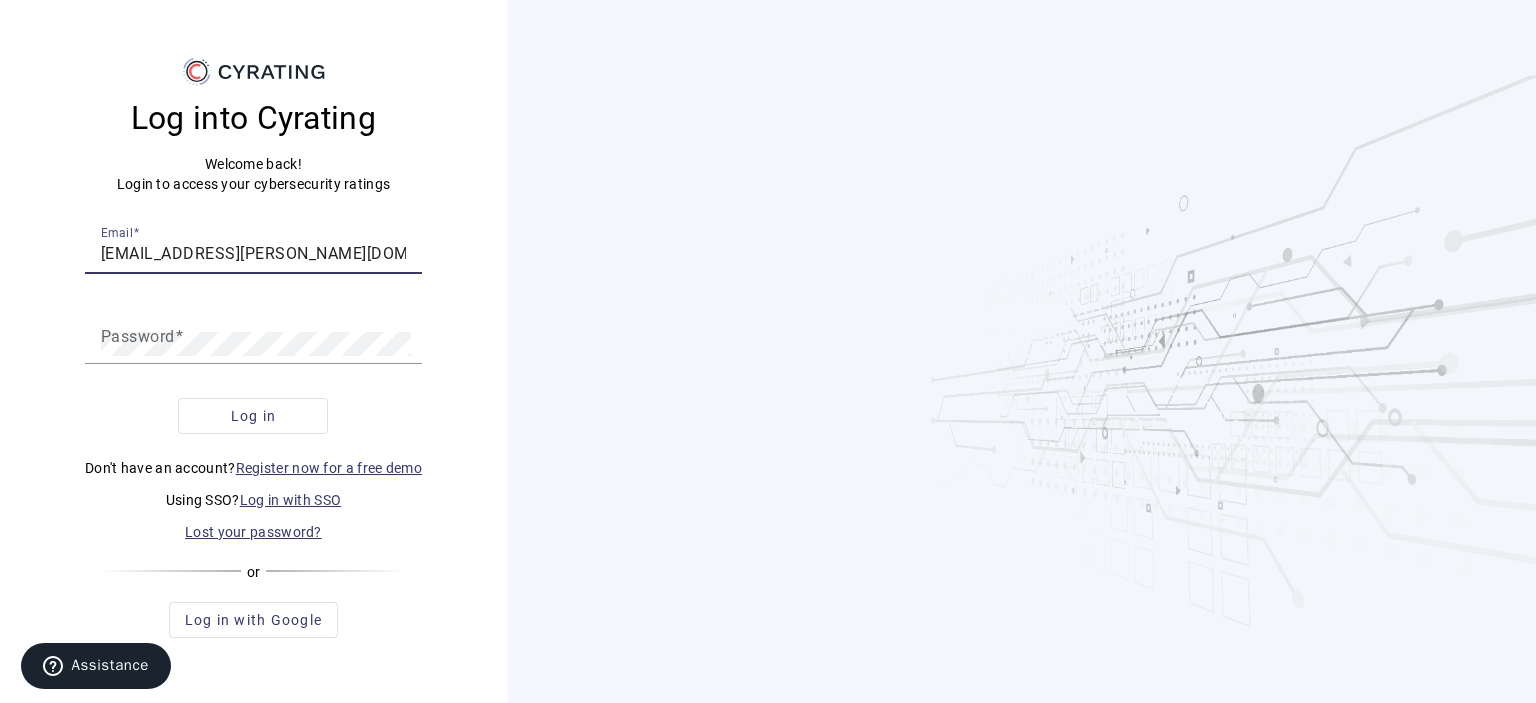 type on "[EMAIL_ADDRESS][PERSON_NAME][DOMAIN_NAME]" 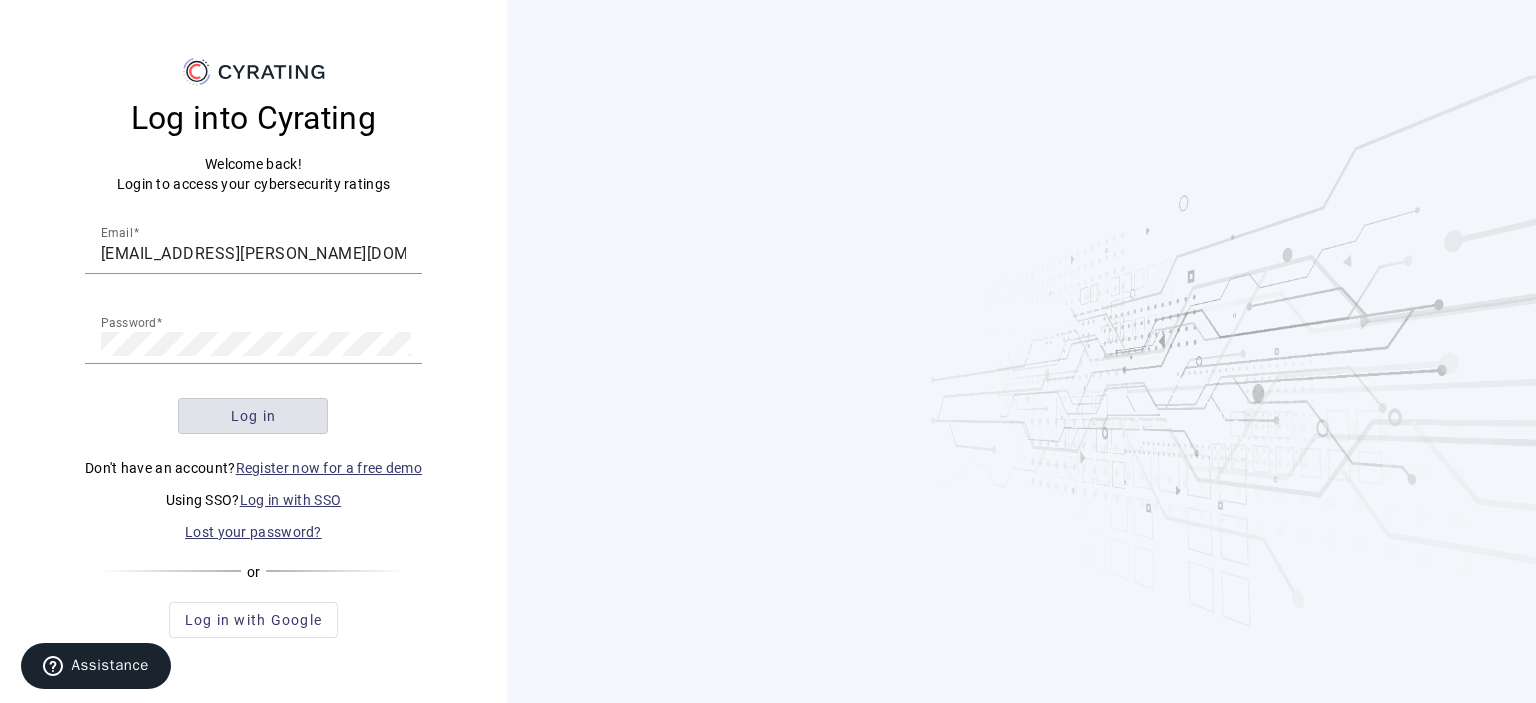 click on "Log in" 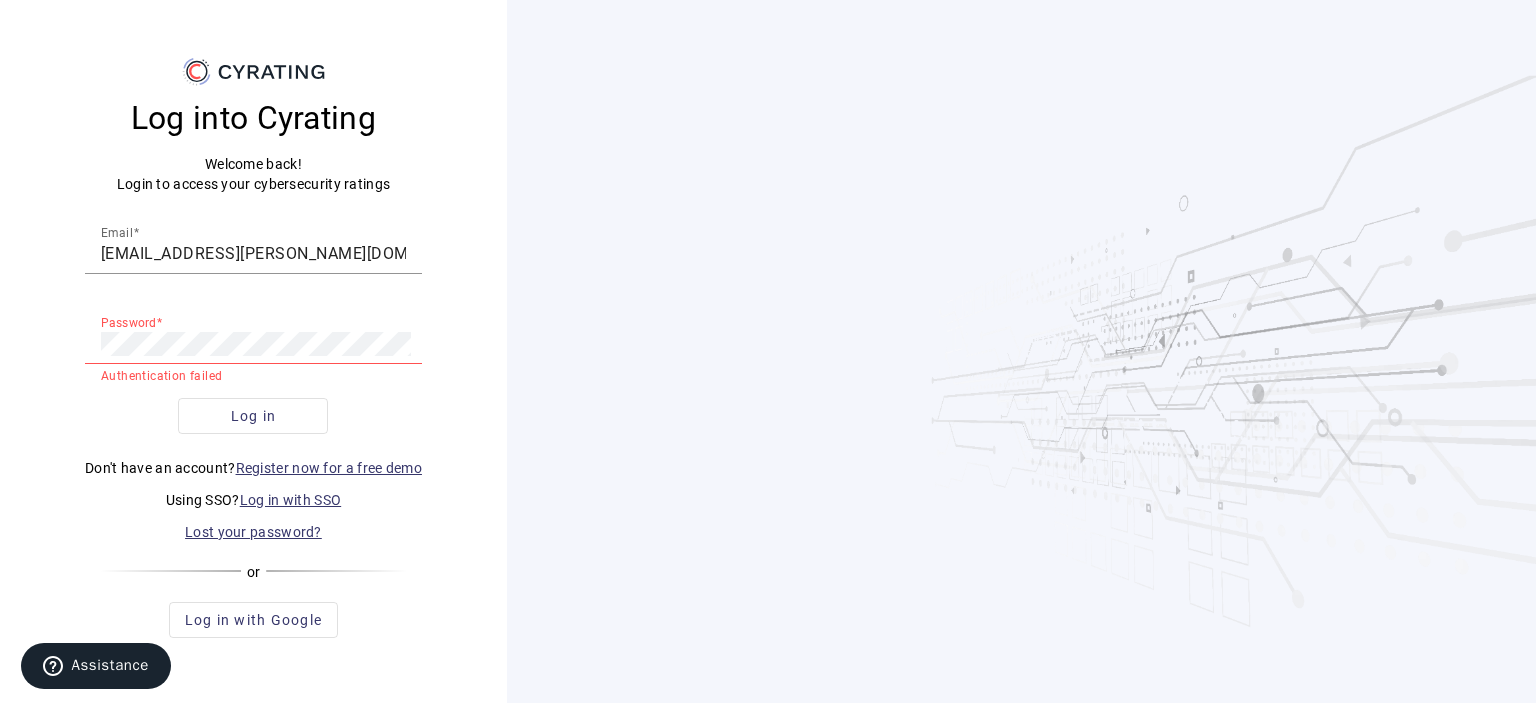 click on "Log in" 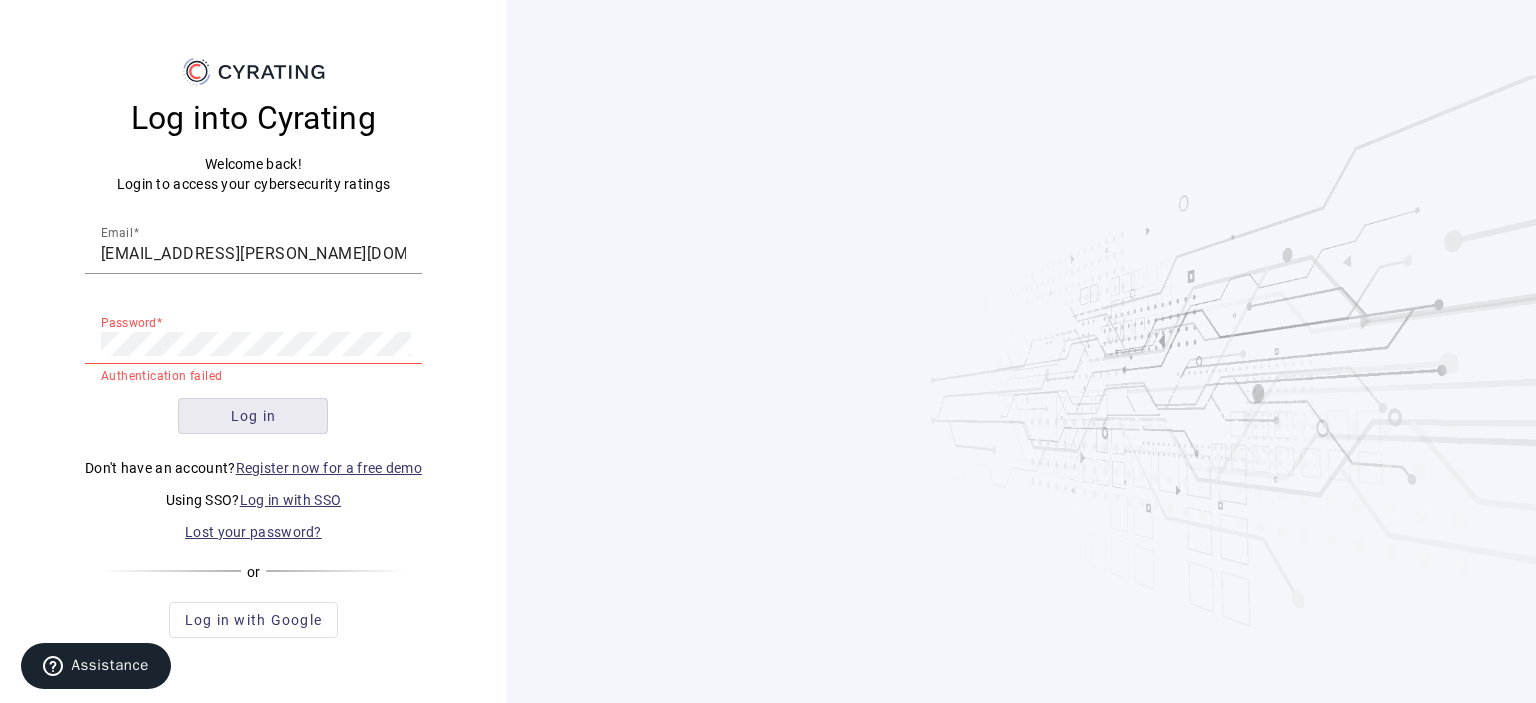 click on "Log in" 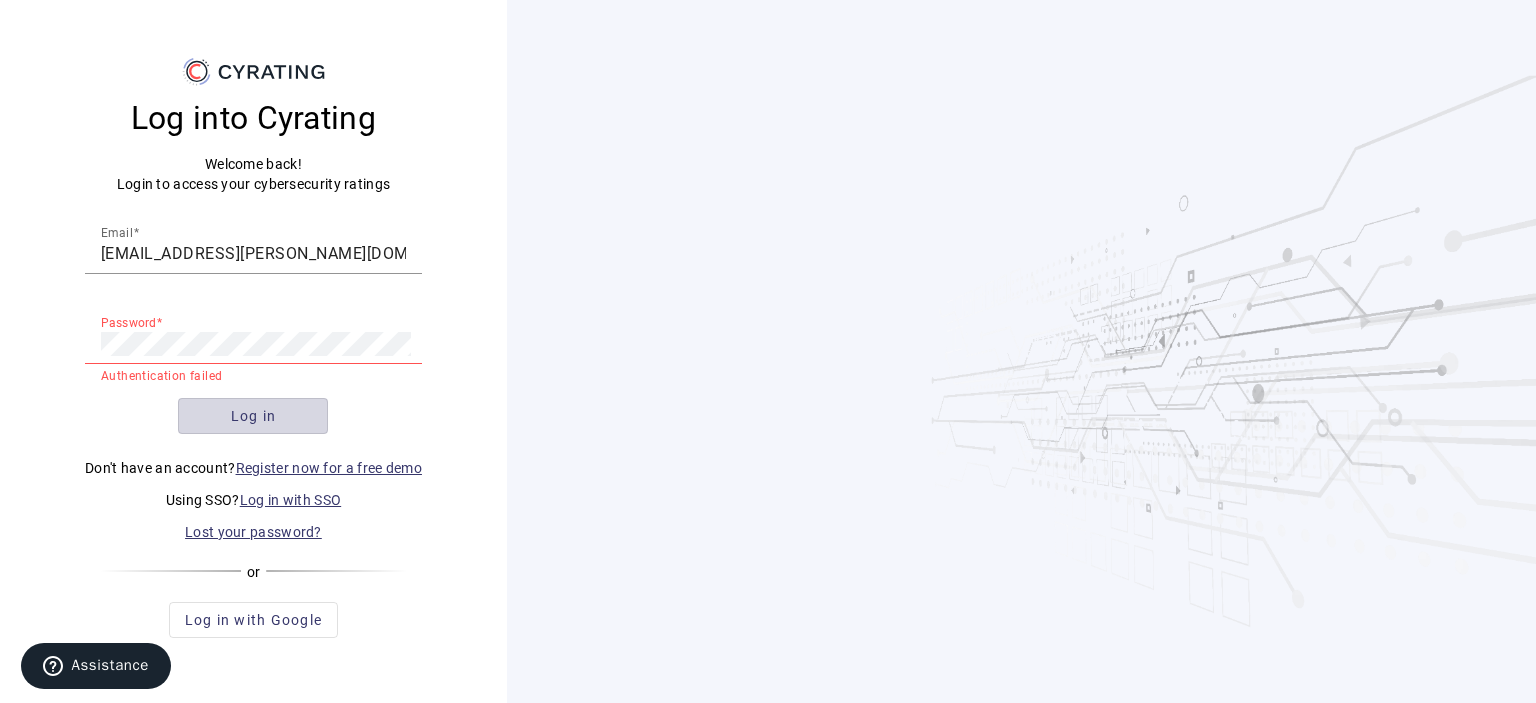 click on "Log in" 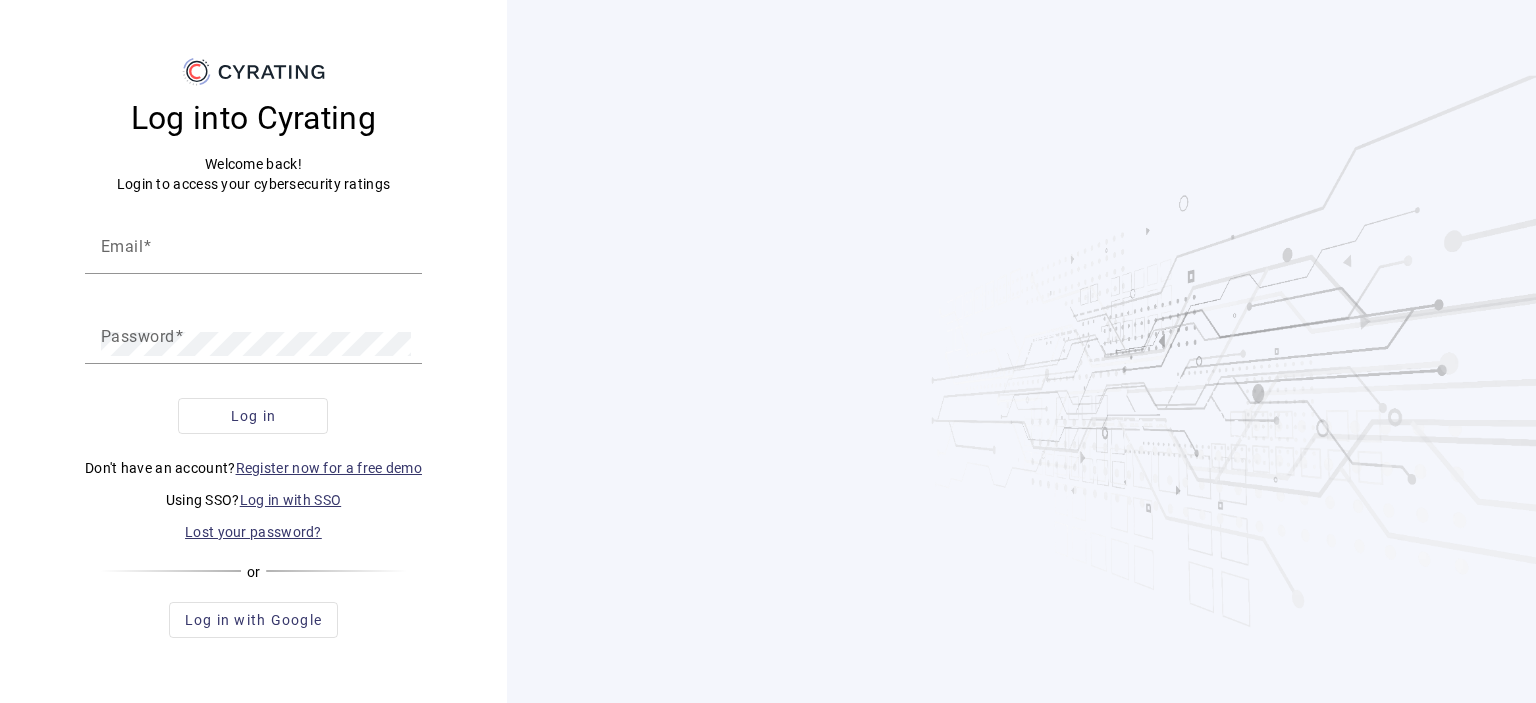 scroll, scrollTop: 0, scrollLeft: 0, axis: both 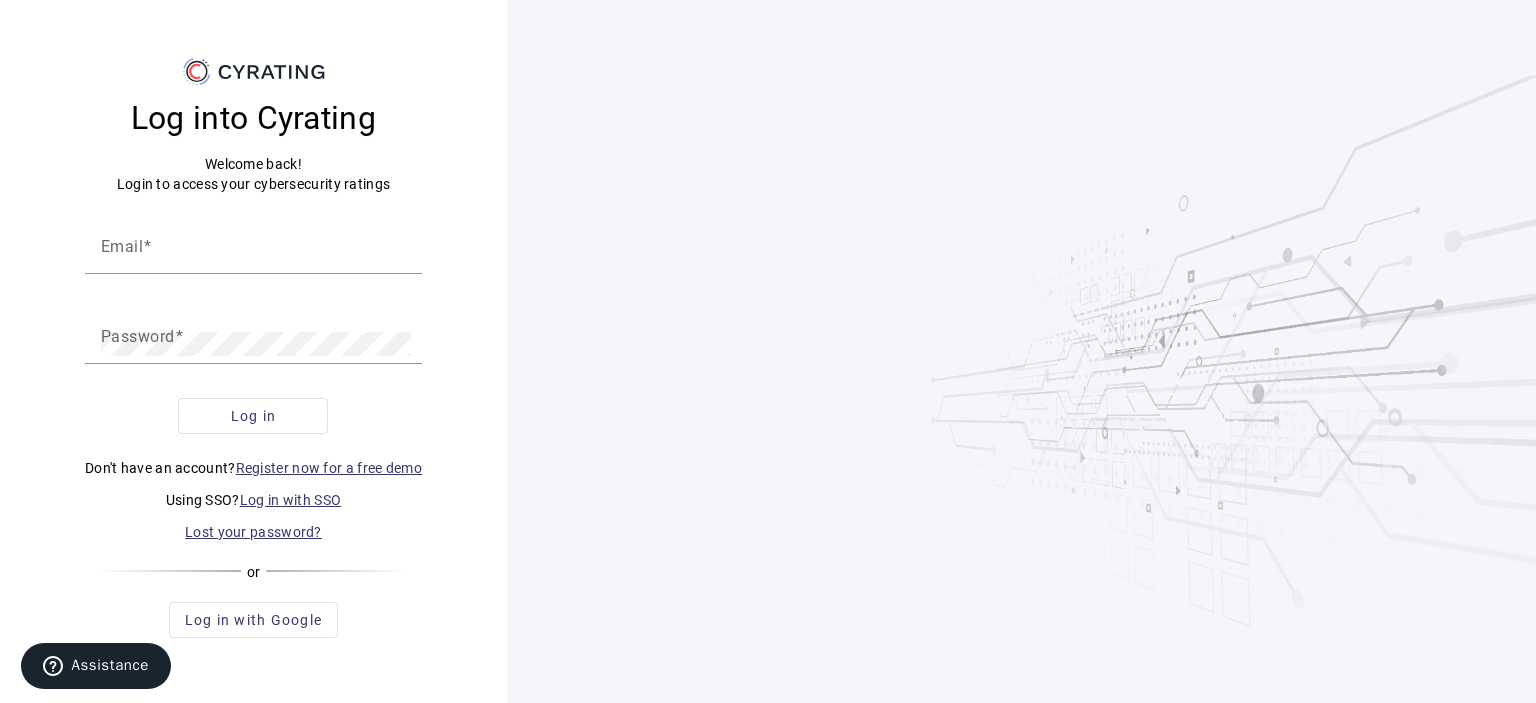 click on "Log in with SSO" 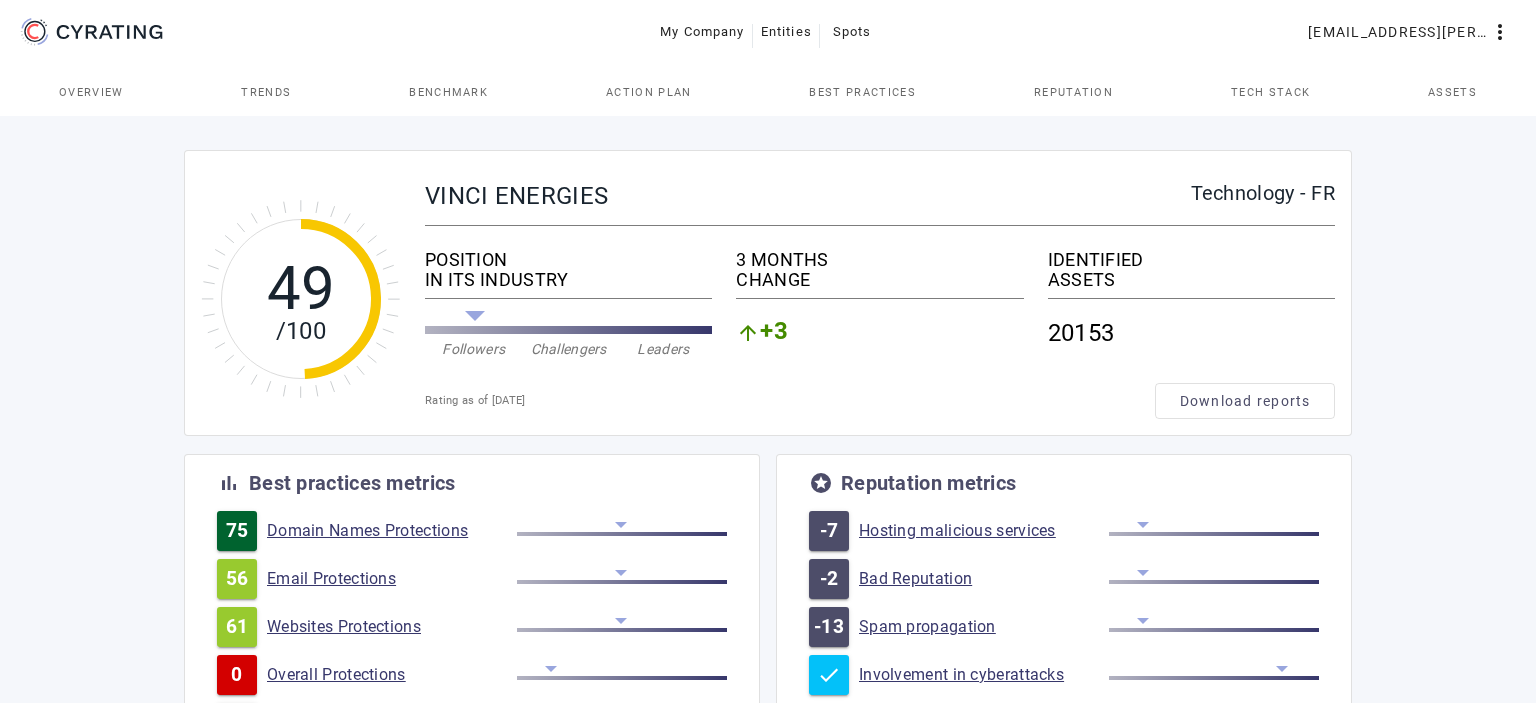 scroll, scrollTop: 0, scrollLeft: 0, axis: both 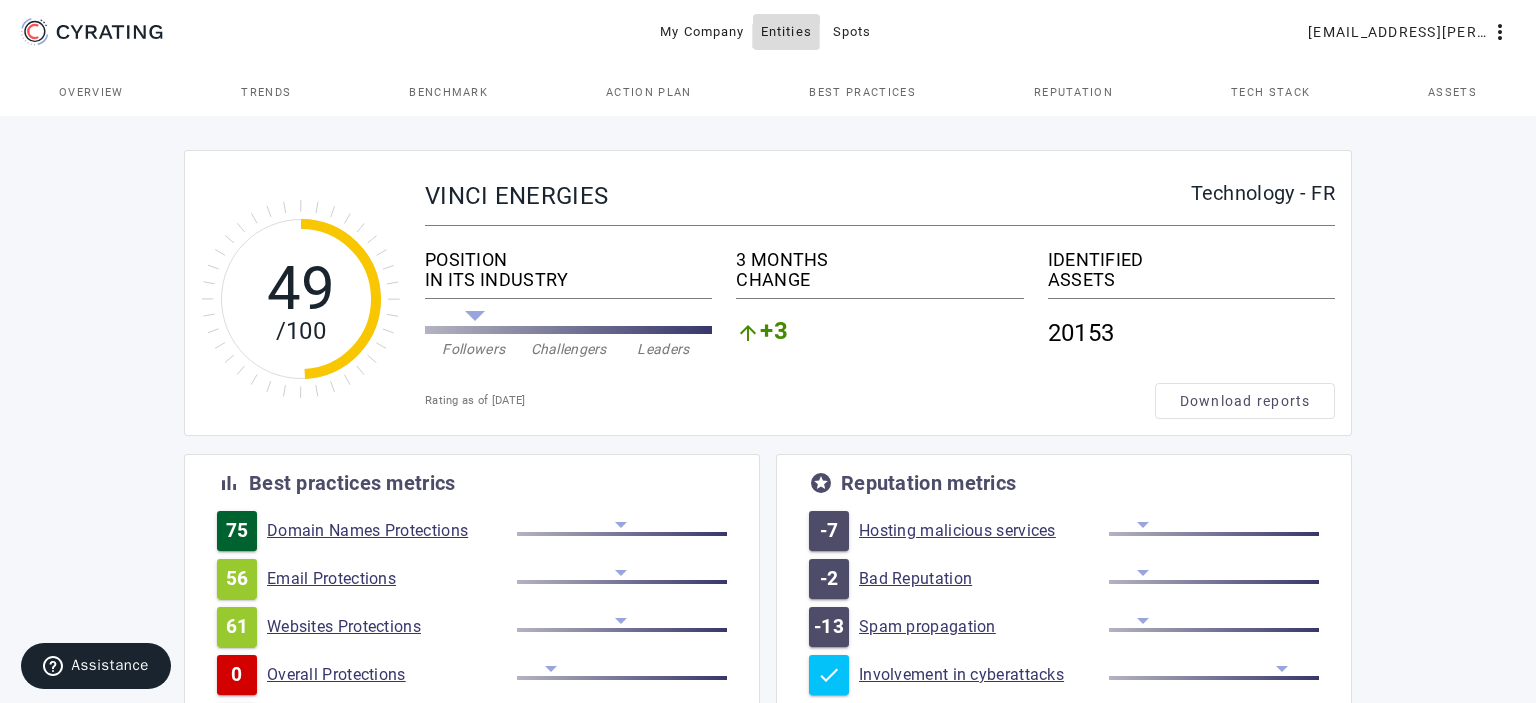 click on "Entities" 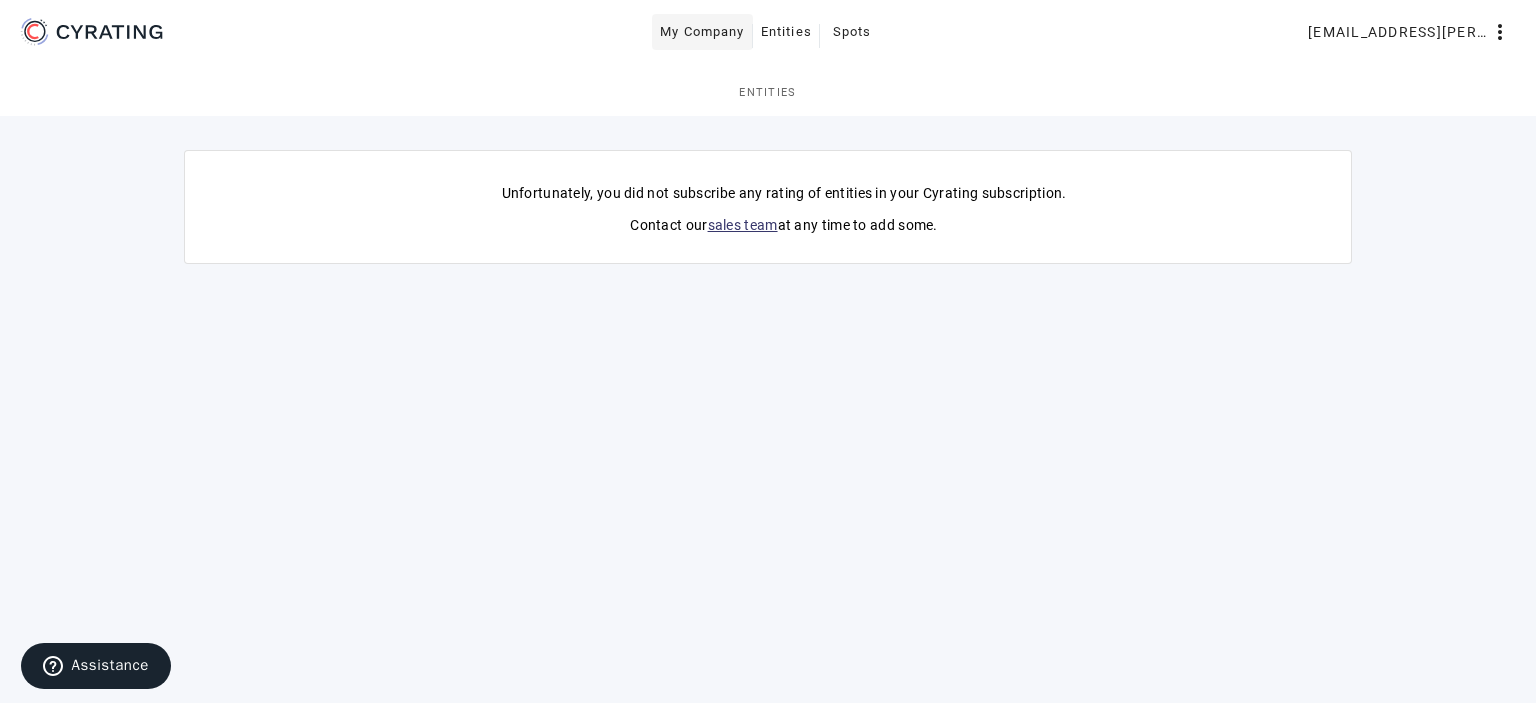 click 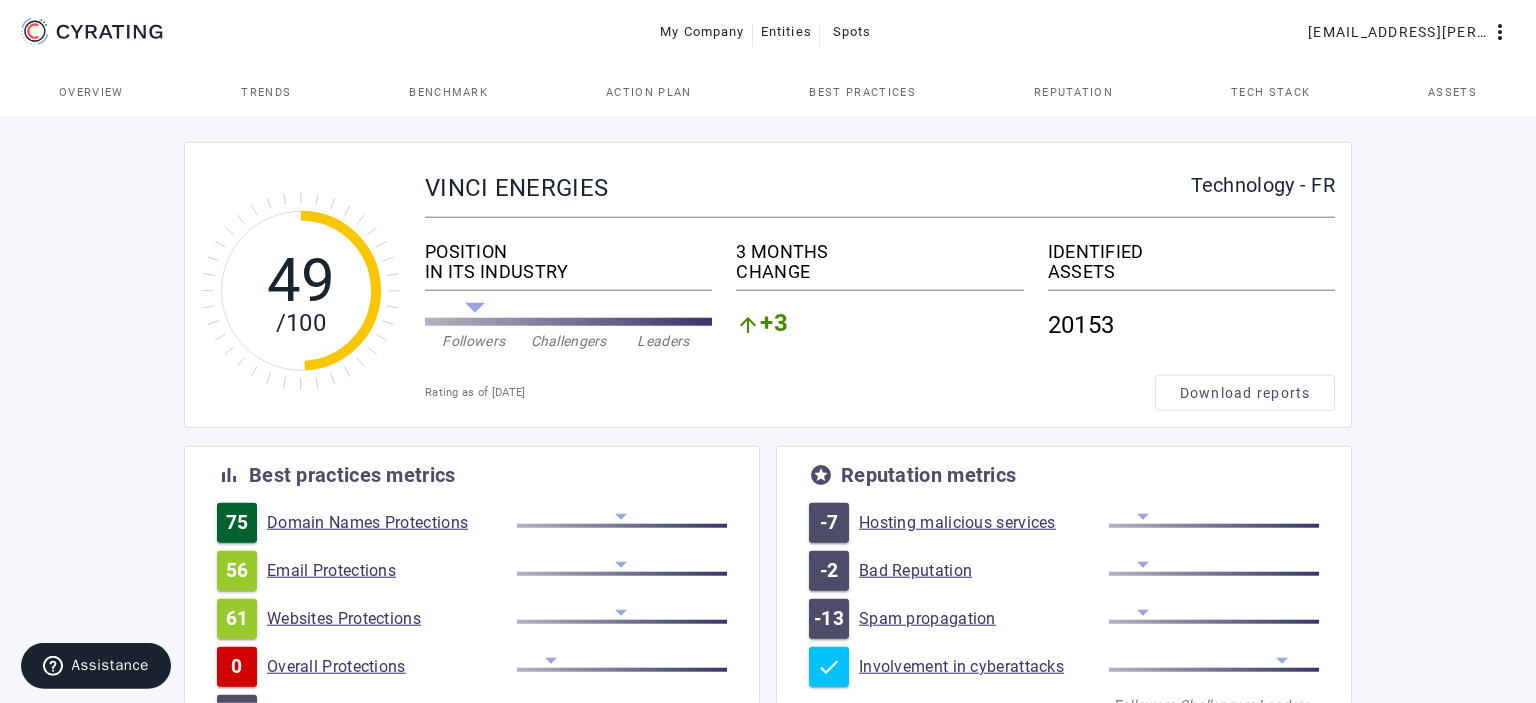 scroll, scrollTop: 0, scrollLeft: 0, axis: both 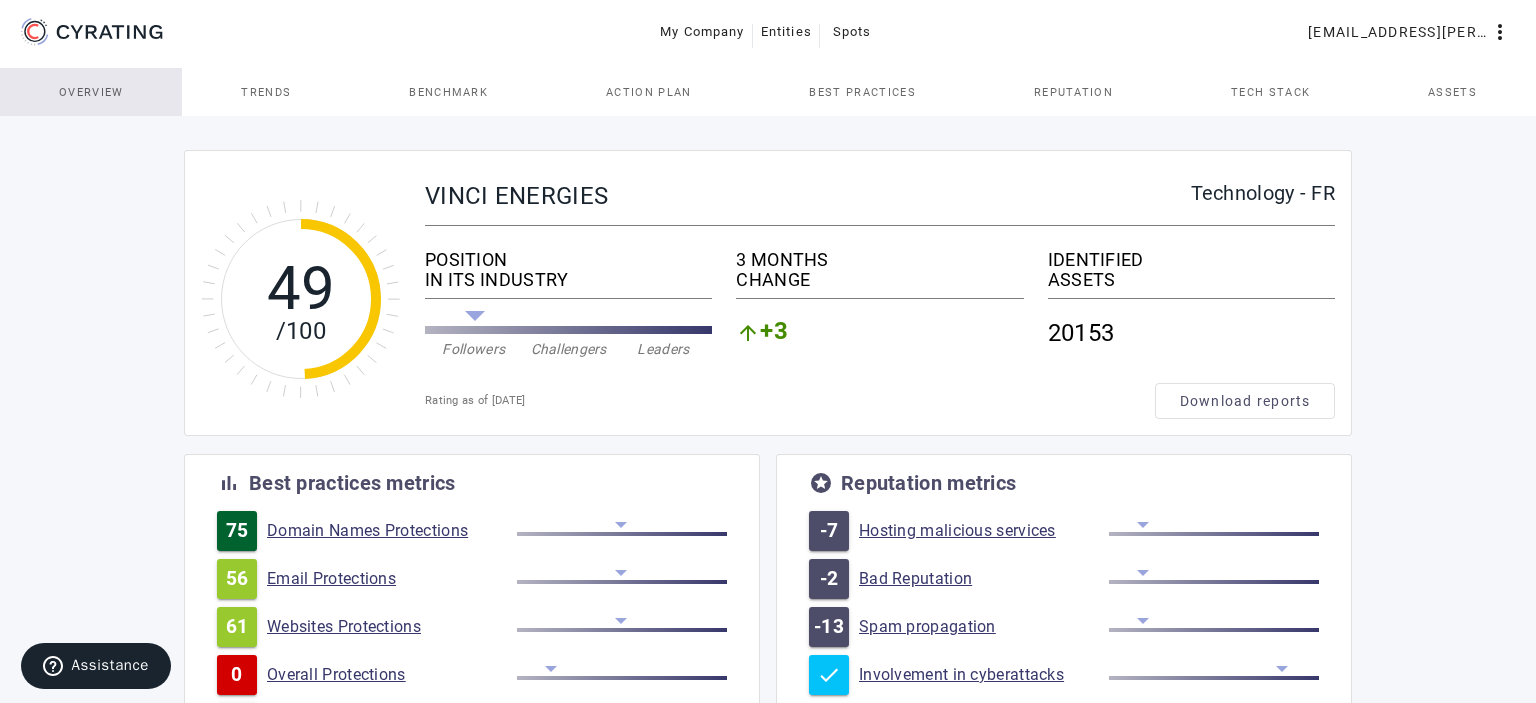 click on "Overview" at bounding box center [91, 92] 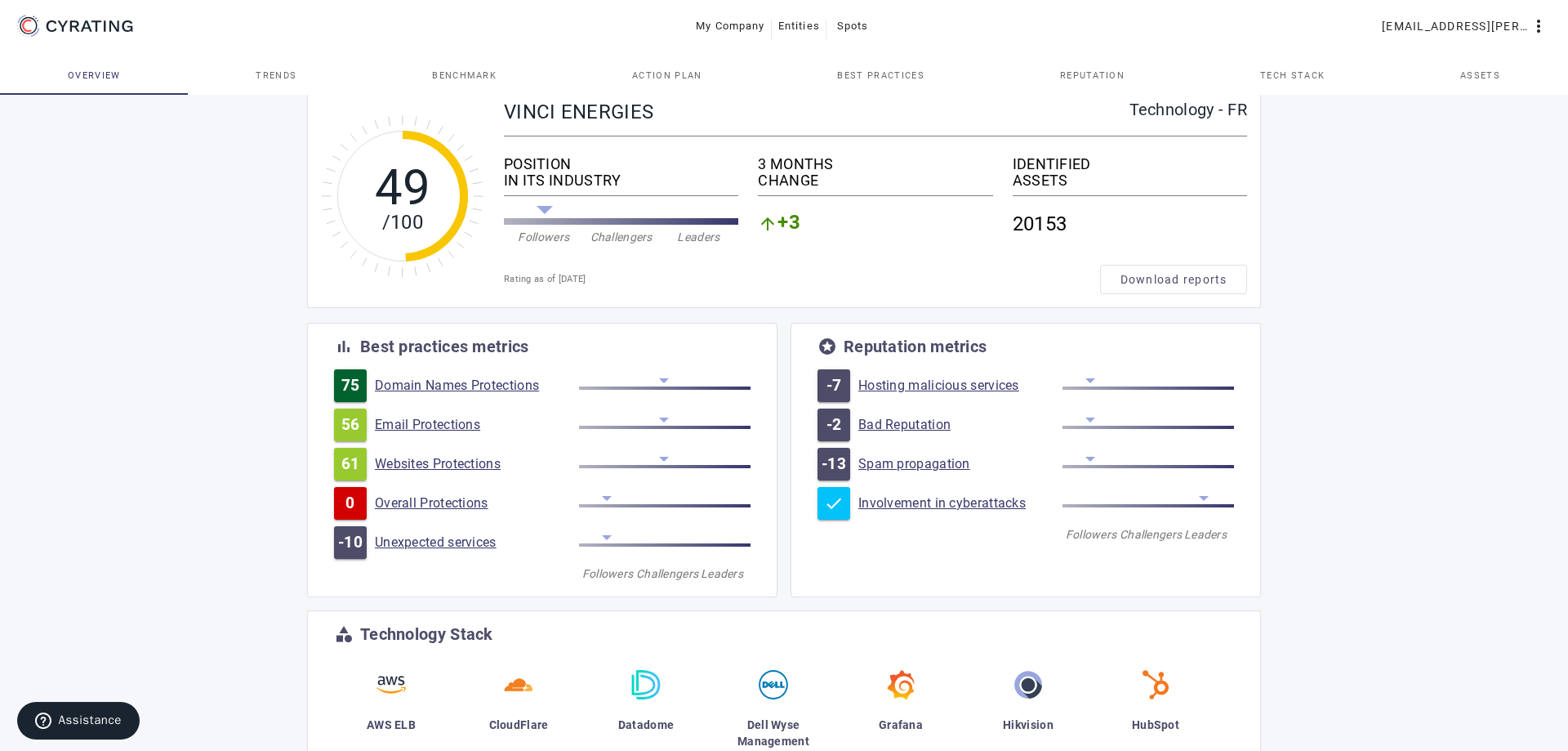 scroll, scrollTop: 0, scrollLeft: 0, axis: both 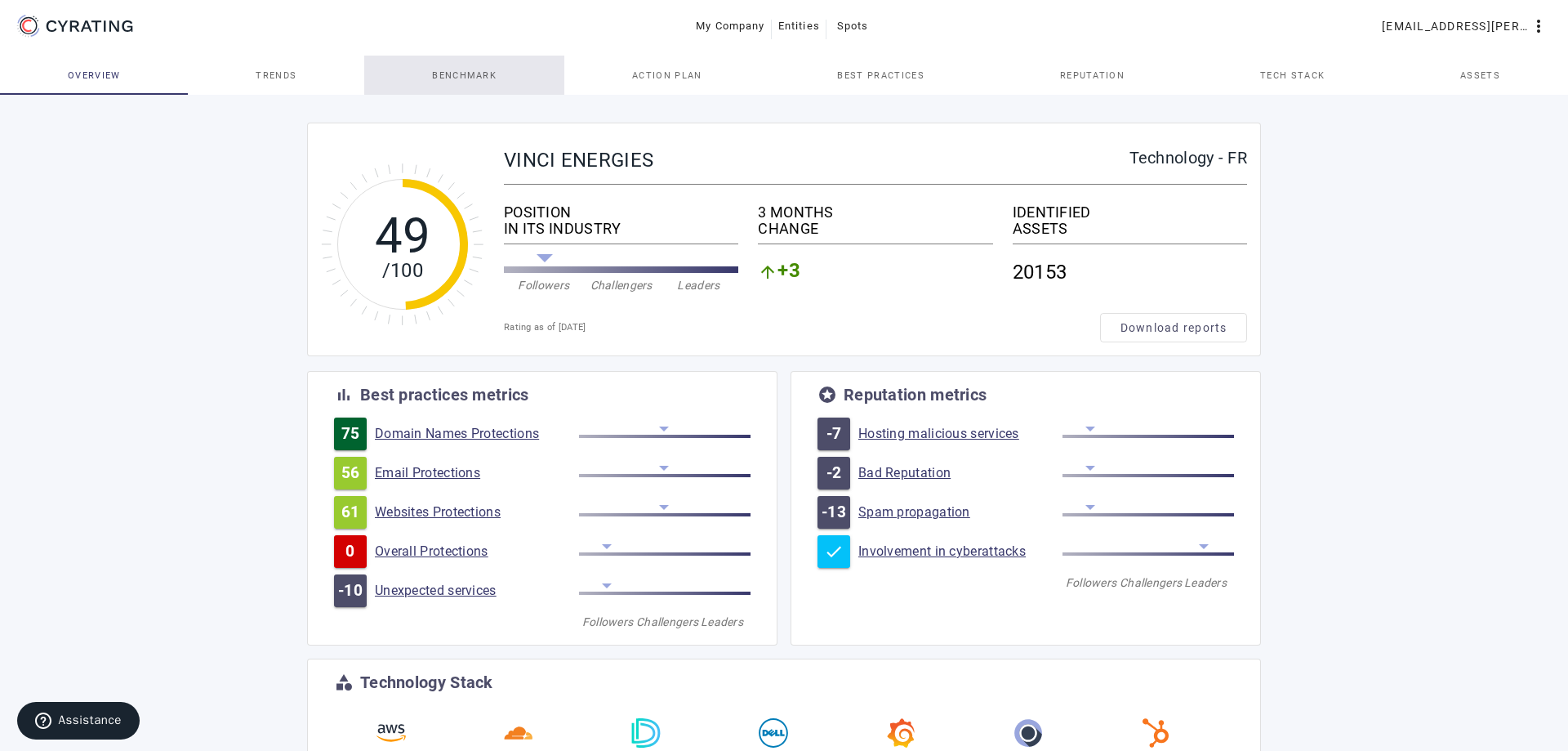 click on "Benchmark" at bounding box center (464, 75) 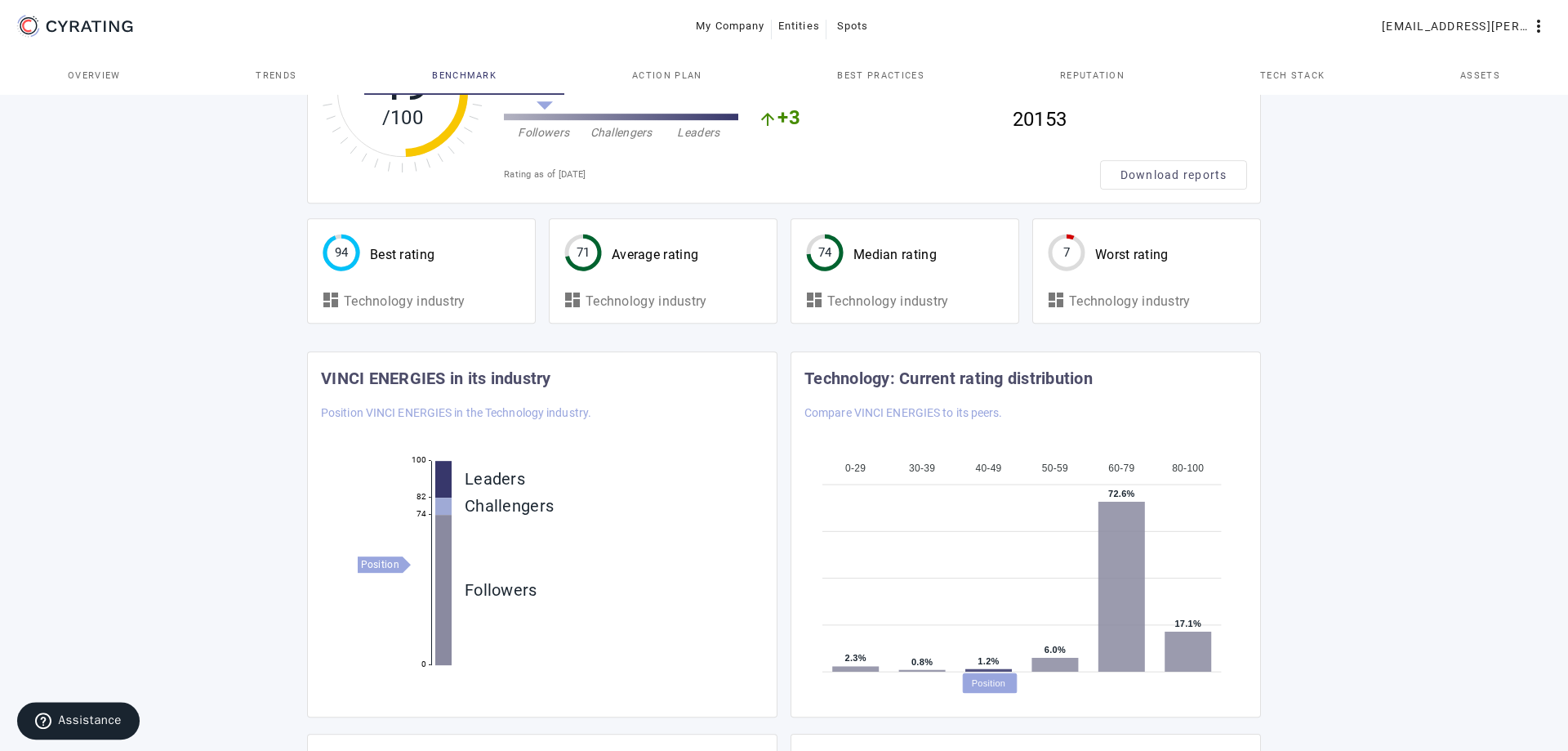 scroll, scrollTop: 74, scrollLeft: 0, axis: vertical 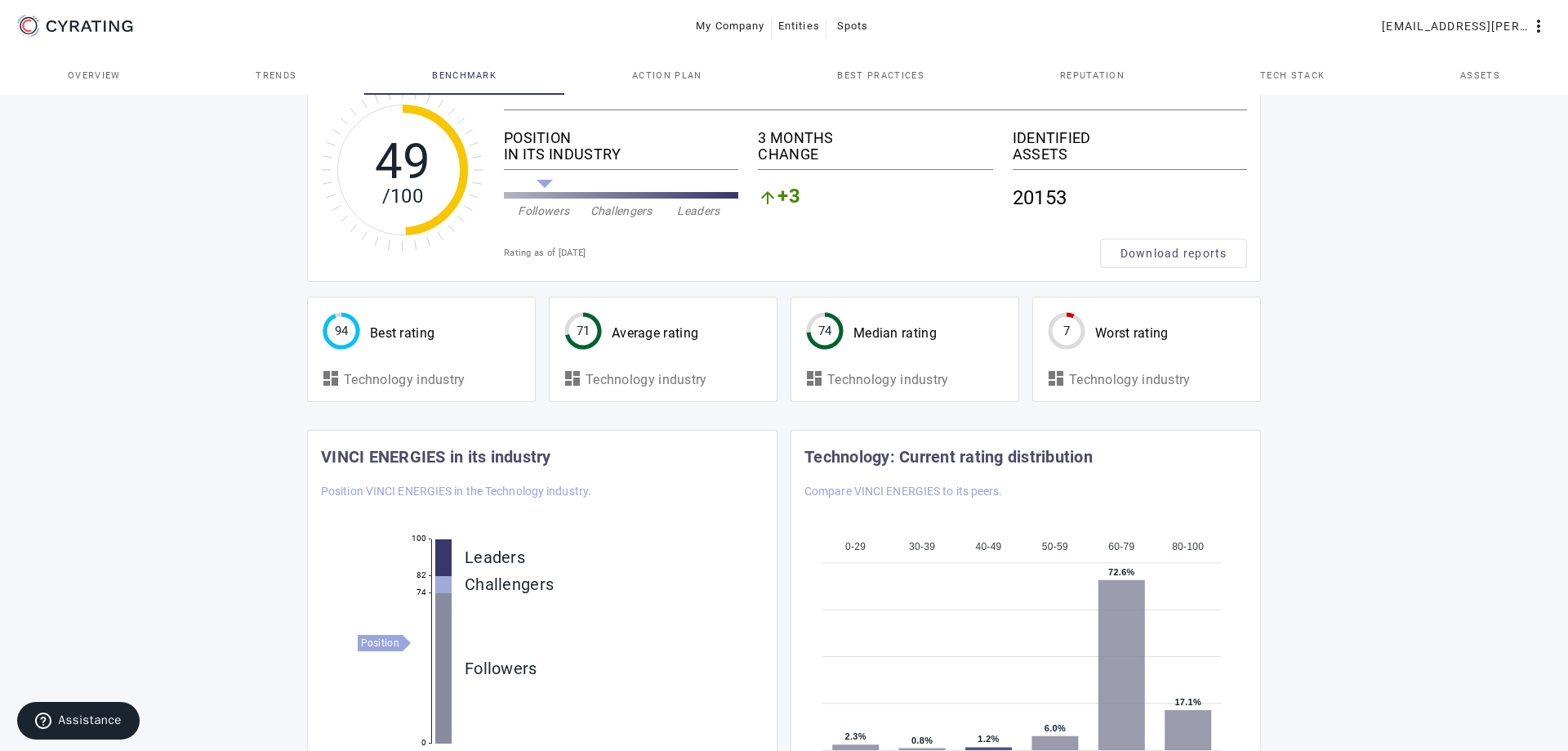 click on "Action Plan" at bounding box center (667, 75) 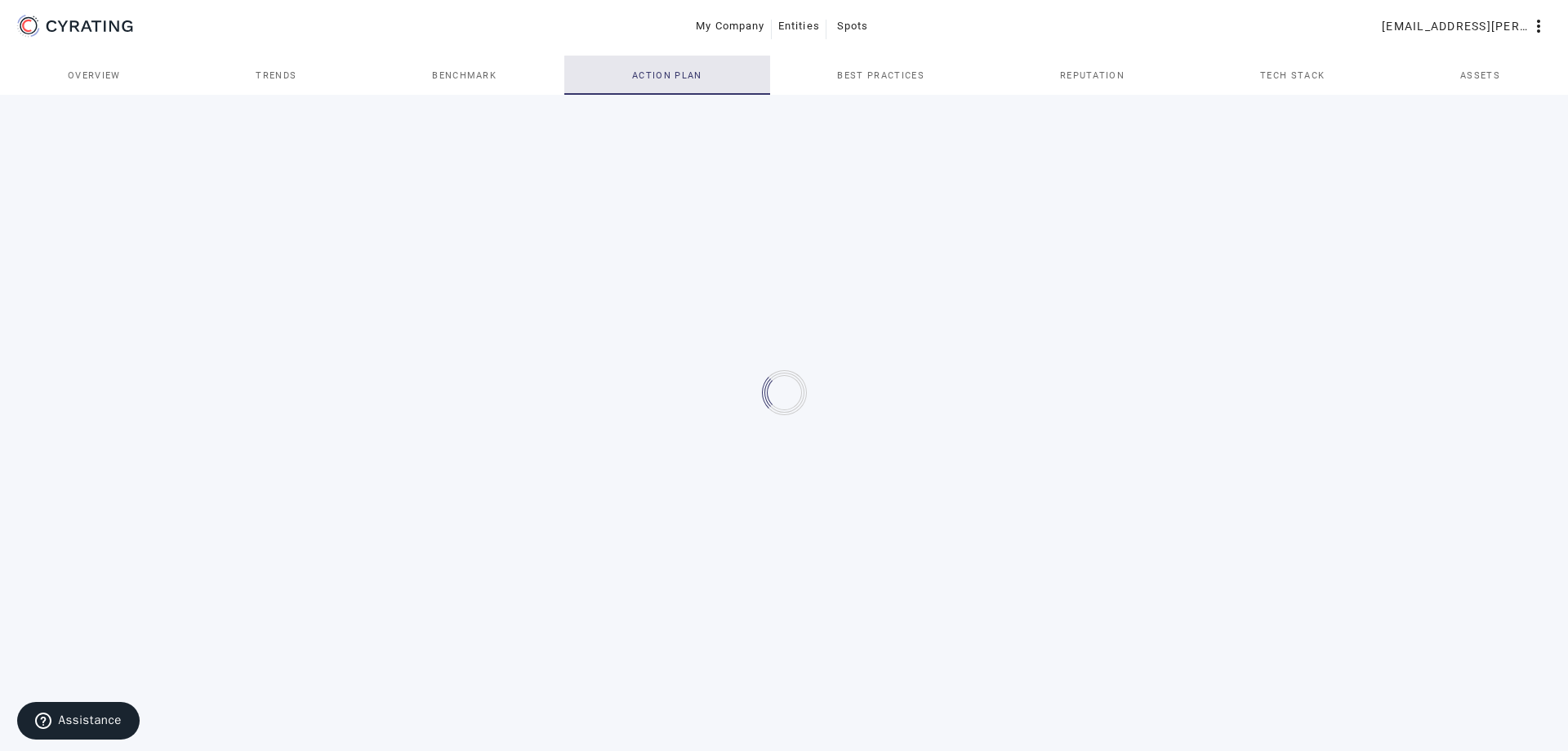 scroll, scrollTop: 0, scrollLeft: 0, axis: both 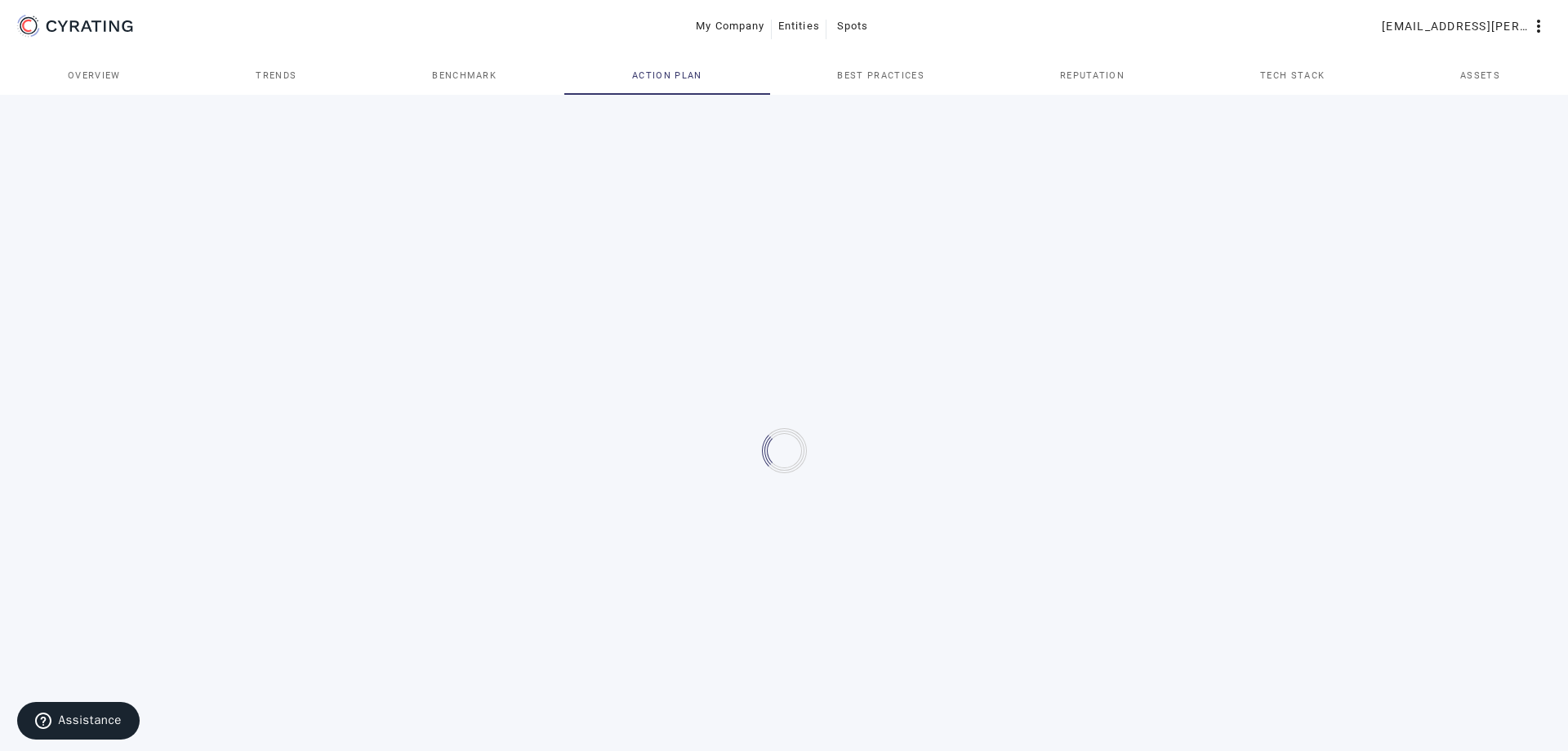 click on "Best practices" at bounding box center (881, 75) 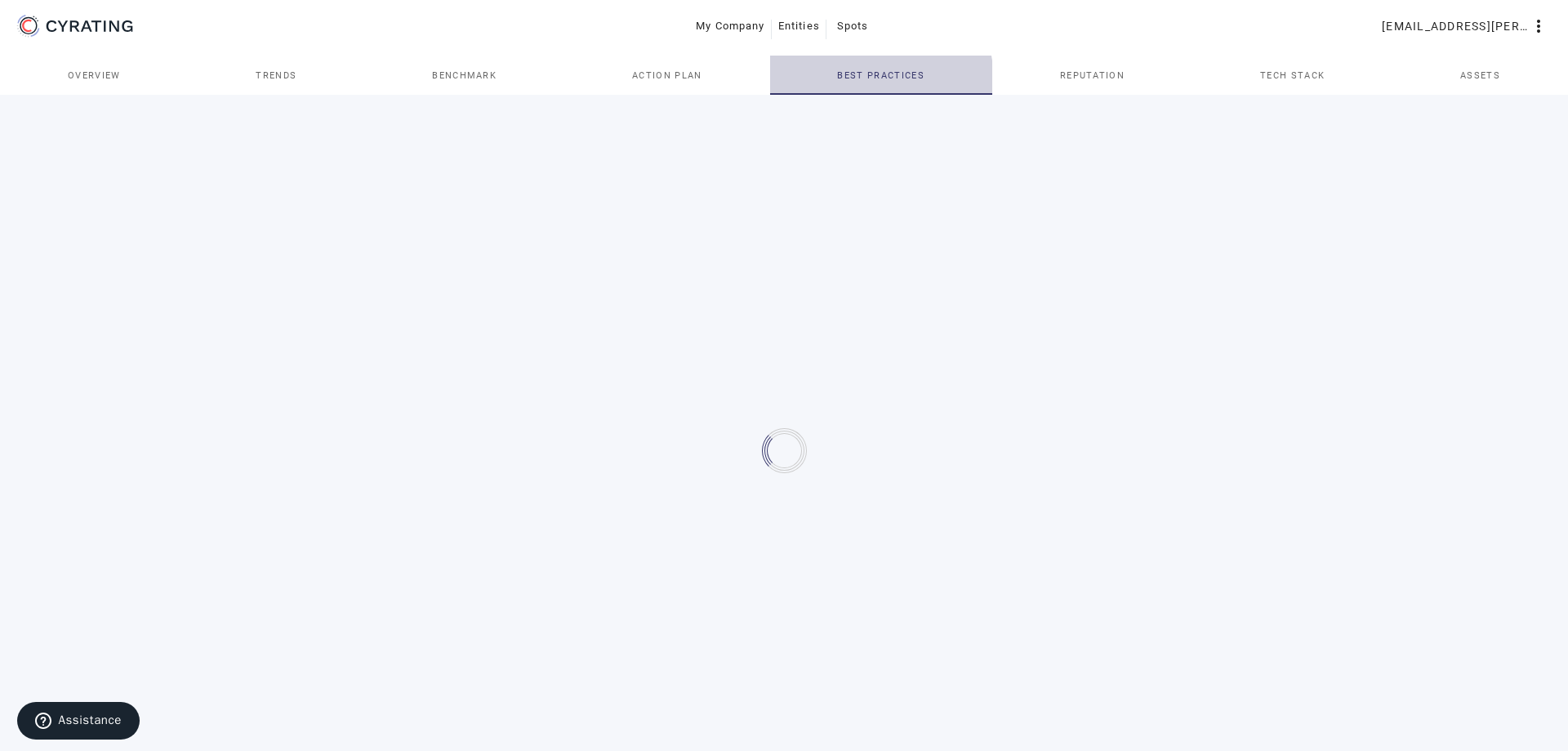 click on "Best practices" at bounding box center [881, 75] 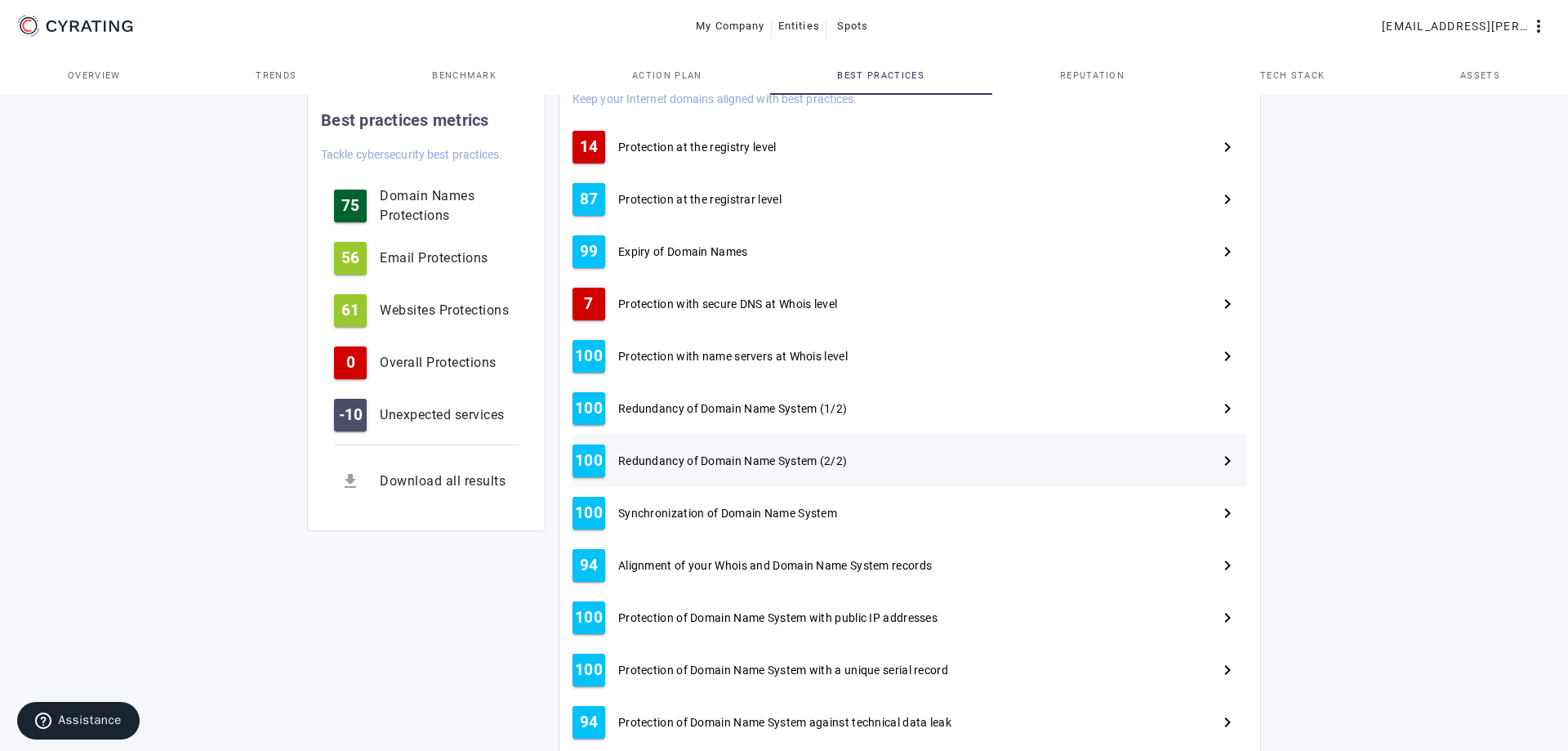 scroll, scrollTop: 0, scrollLeft: 0, axis: both 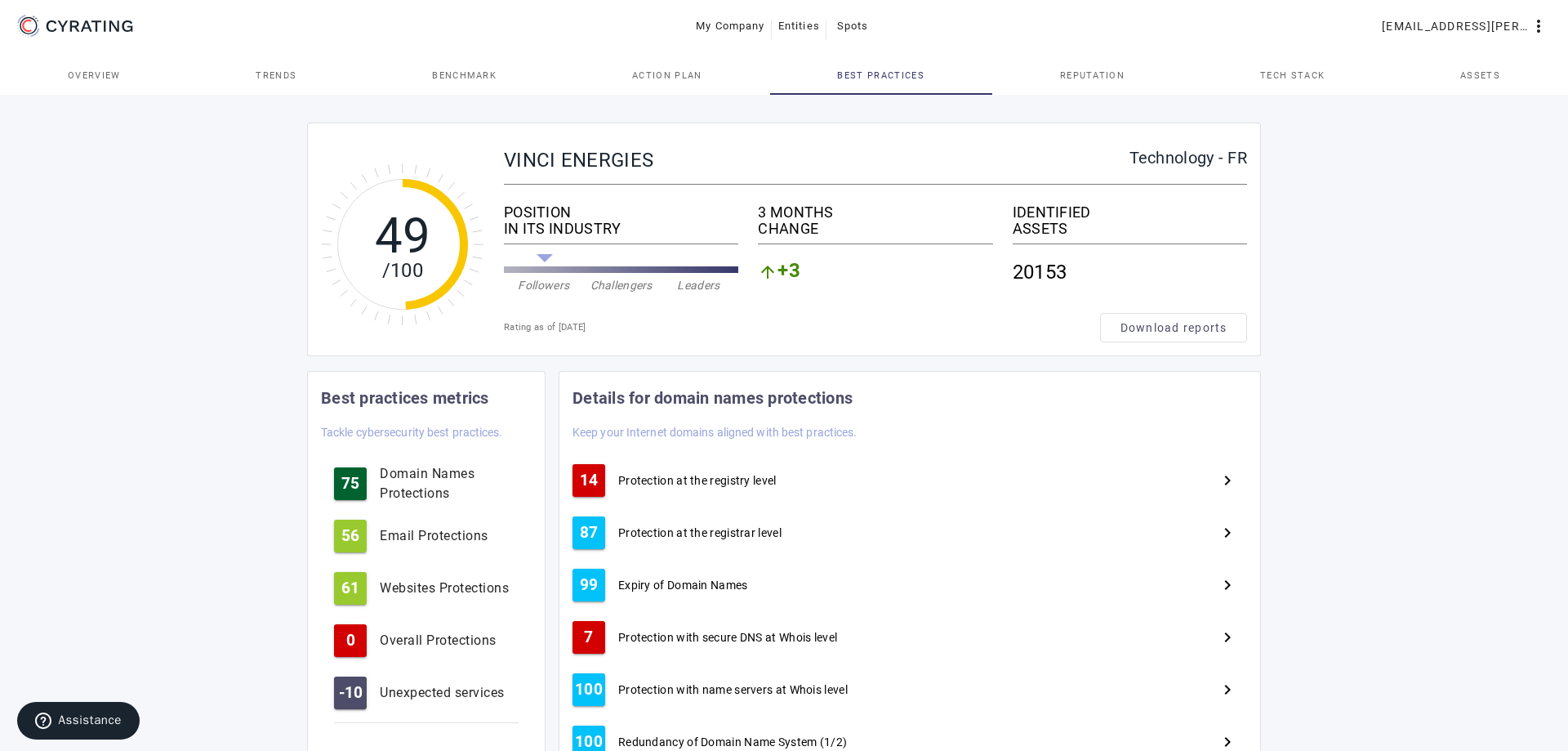 click on "49 /100 VINCI ENERGIES Technology - FR POSITION IN ITS INDUSTRY Followers Challengers Leaders 3 MONTHS CHANGE  arrow_upward   +3  IDENTIFIED ASSETS  20153  Rating as of Jul 12, 2025  Download reports  Best practices metrics Tackle cybersecurity best practices. 75 Domain Names Protections 56 Email Protections 61 Websites Protections 0 Overall Protections -10 Unexpected services get_app Download all results Details for domain names protections Keep your Internet domains aligned with best practices. 14 Protection at the registry level navigate_next 87 Protection at the registrar level navigate_next 99 Expiry of Domain Names navigate_next 7 Protection with secure DNS at Whois level navigate_next 100 Protection with name servers at Whois level navigate_next 100 Redundancy of Domain Name System (1/2) navigate_next 100 Redundancy of Domain Name System (2/2) navigate_next 100 Synchronization of Domain Name System navigate_next 94 Alignment of your Whois and Domain Name System records navigate_next 100 navigate_next 6" 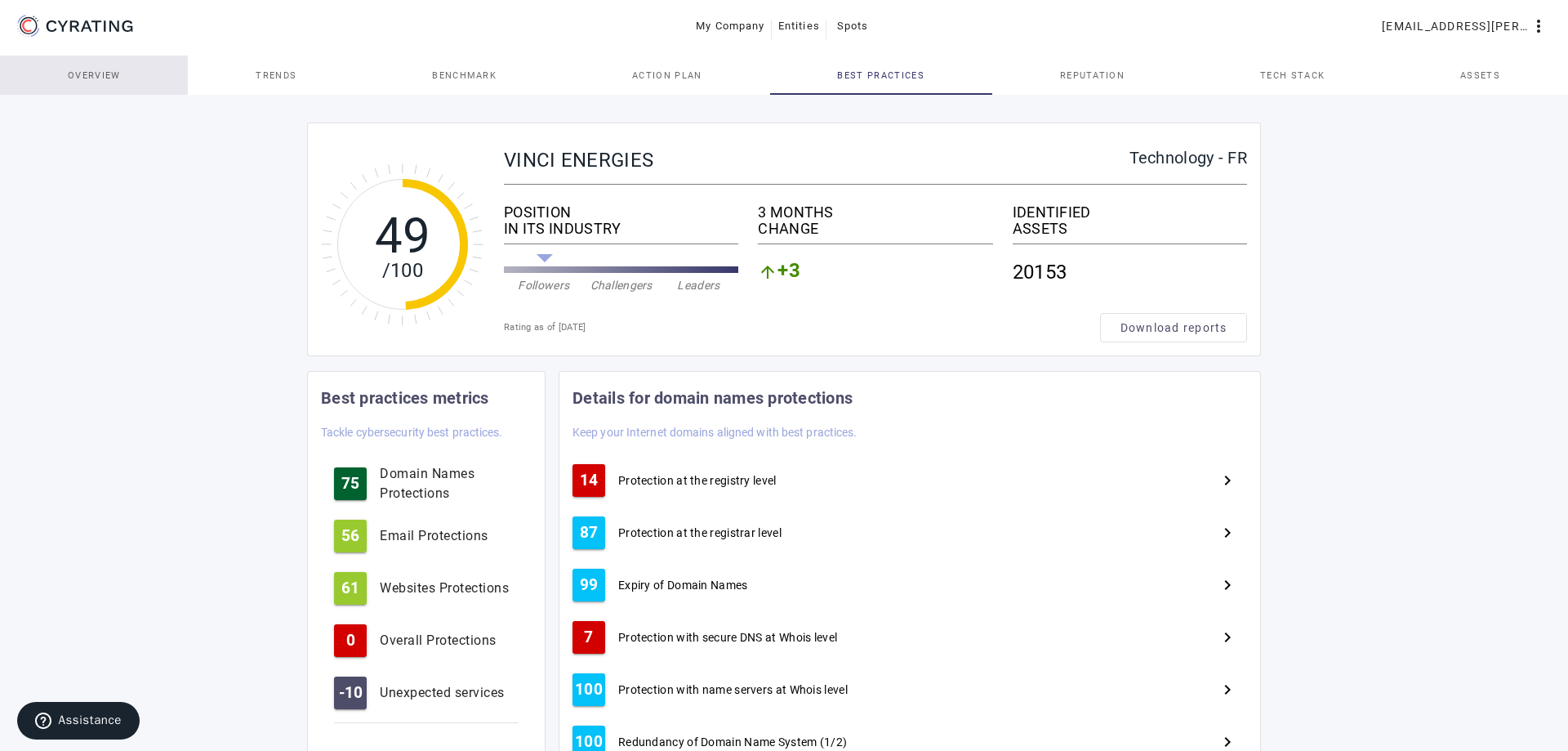 click on "Overview" at bounding box center [94, 75] 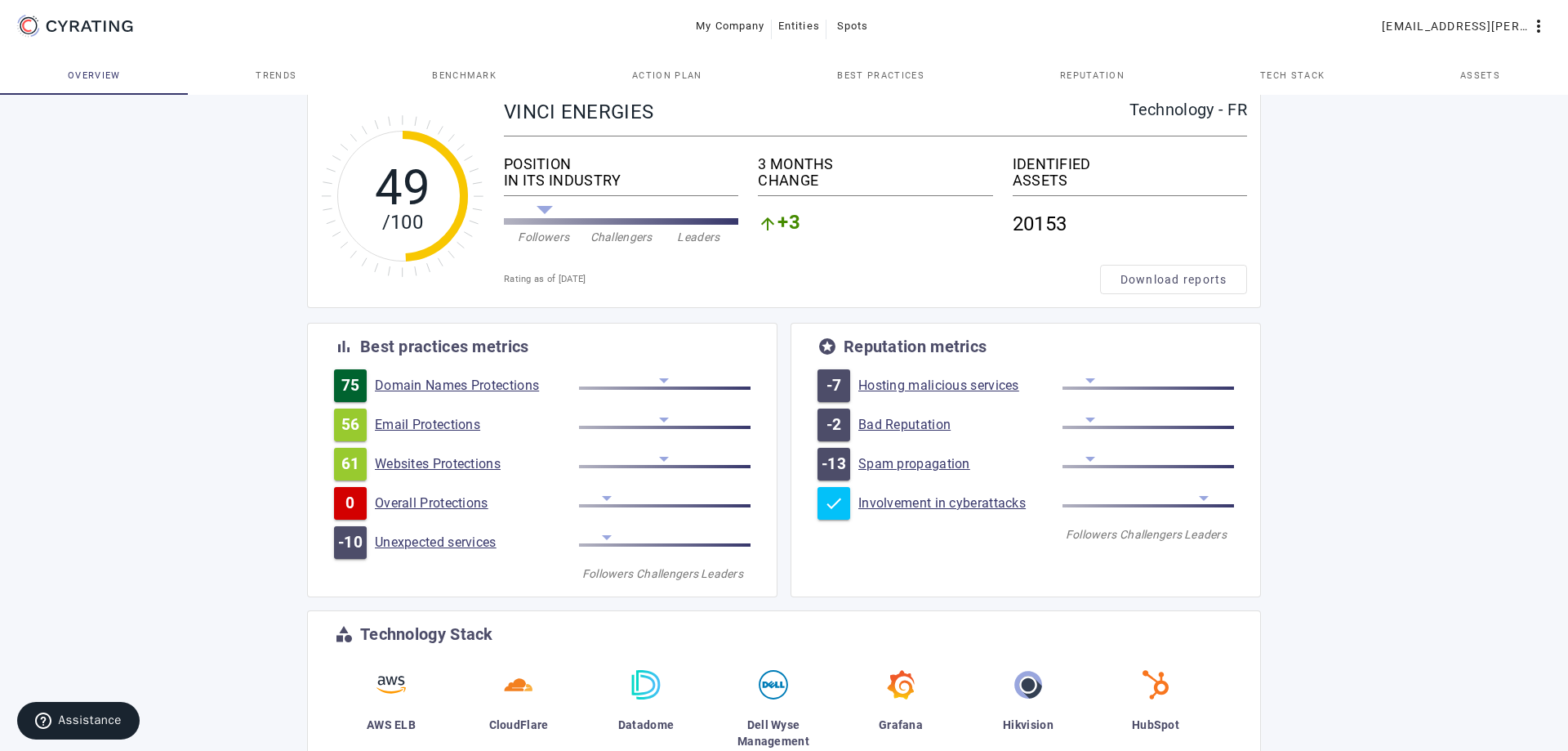 scroll, scrollTop: 0, scrollLeft: 0, axis: both 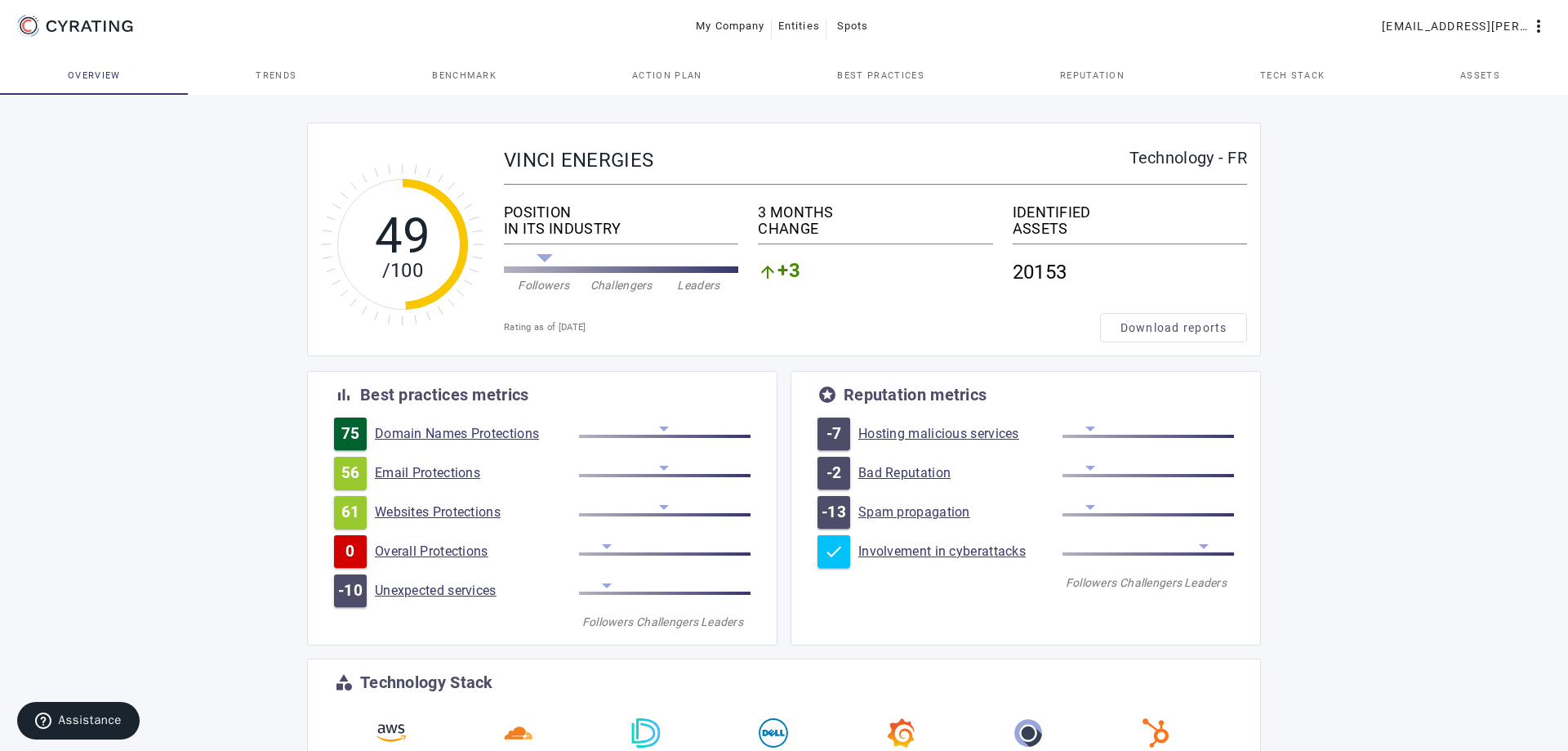 click on "Tech Stack" at bounding box center (1292, 75) 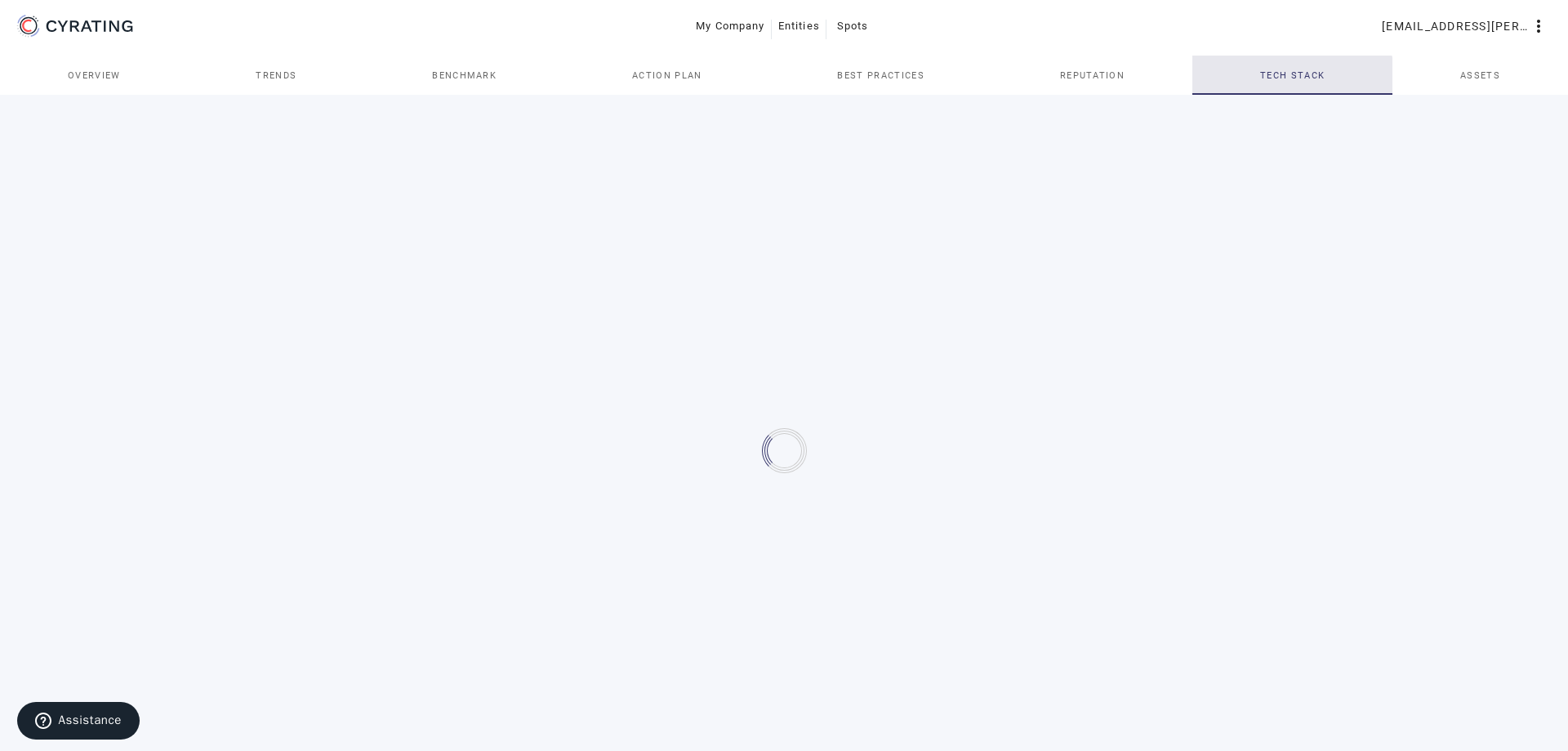 click on "Tech Stack" at bounding box center [1292, 75] 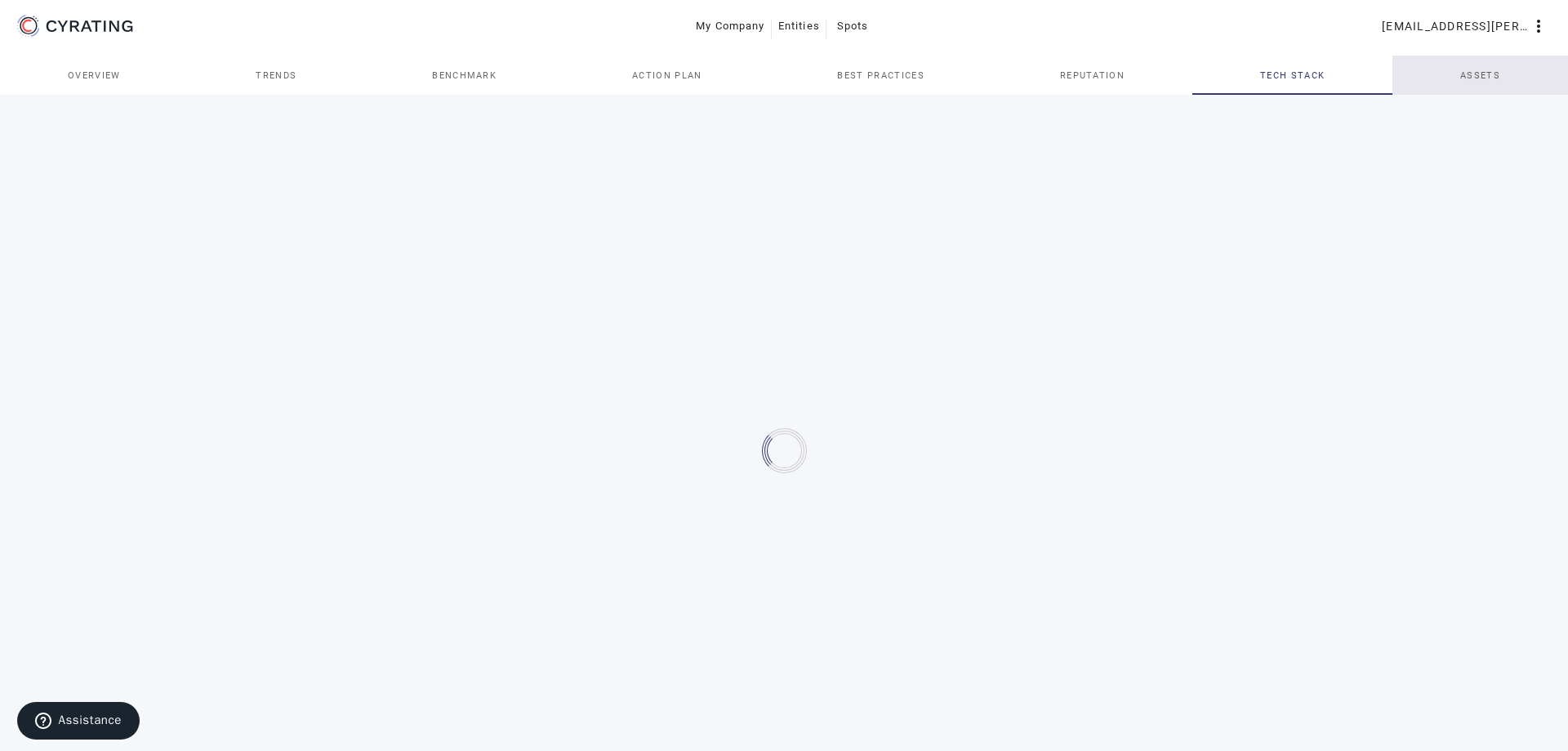 click on "Assets" at bounding box center [1480, 75] 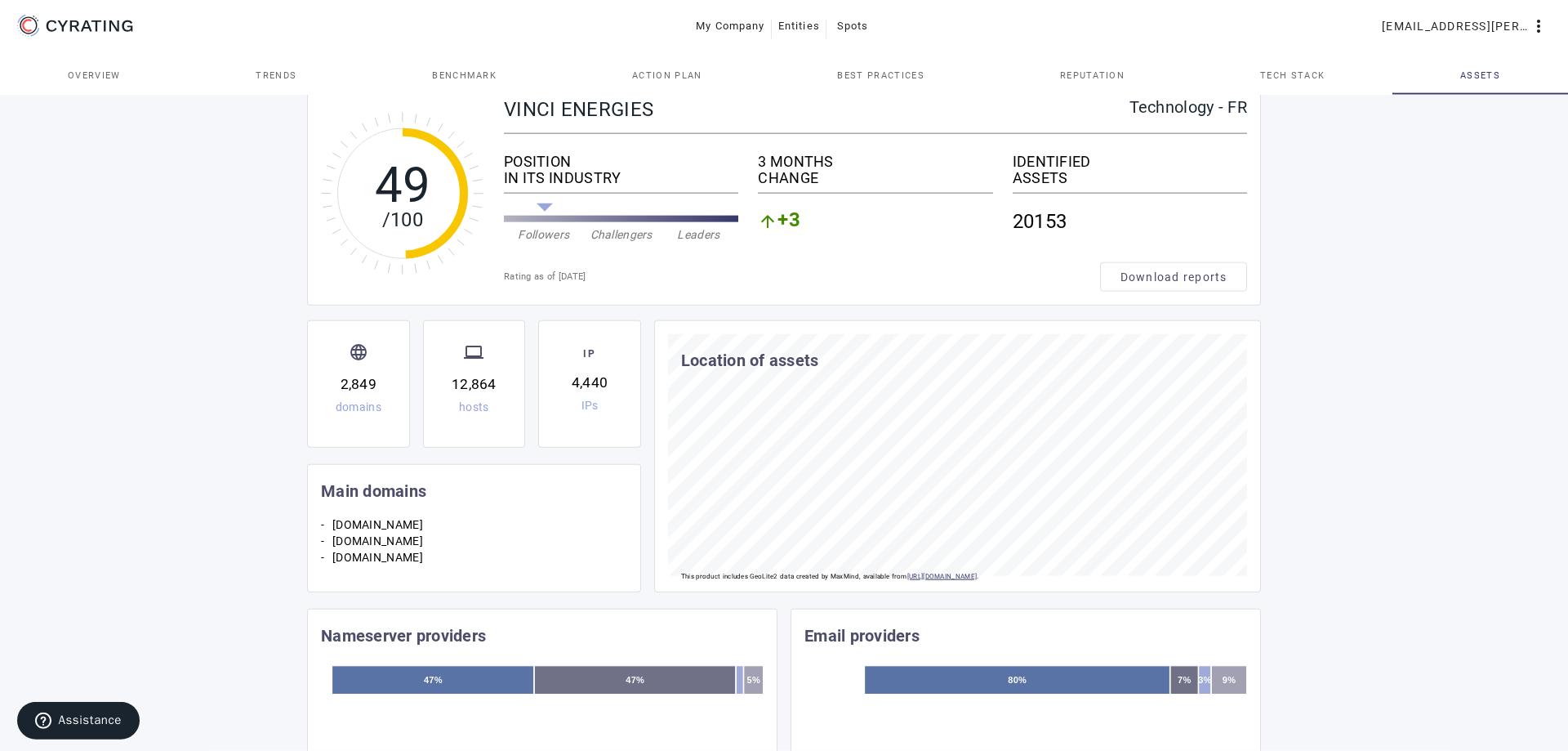 scroll, scrollTop: 0, scrollLeft: 0, axis: both 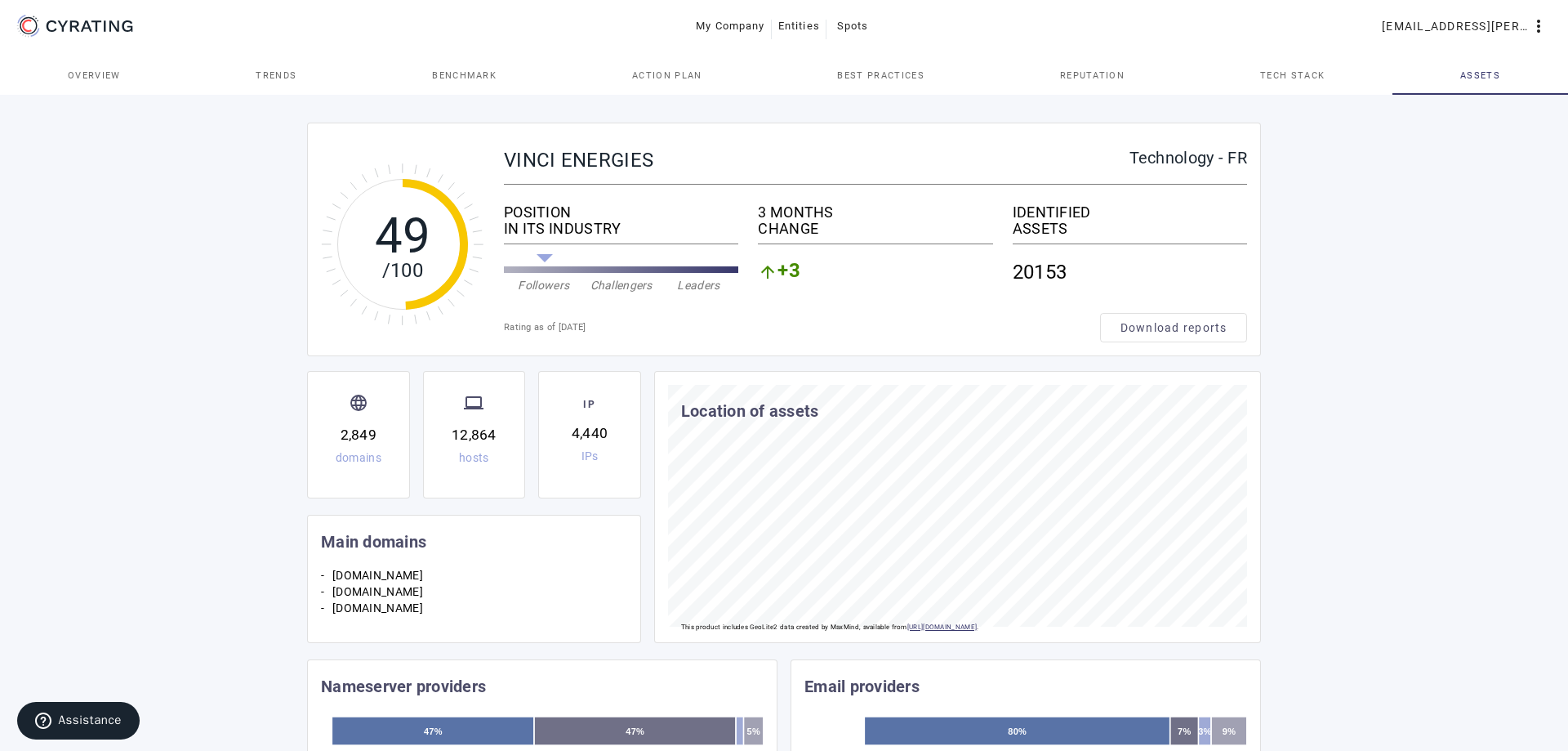 click on "Overview" at bounding box center (94, 75) 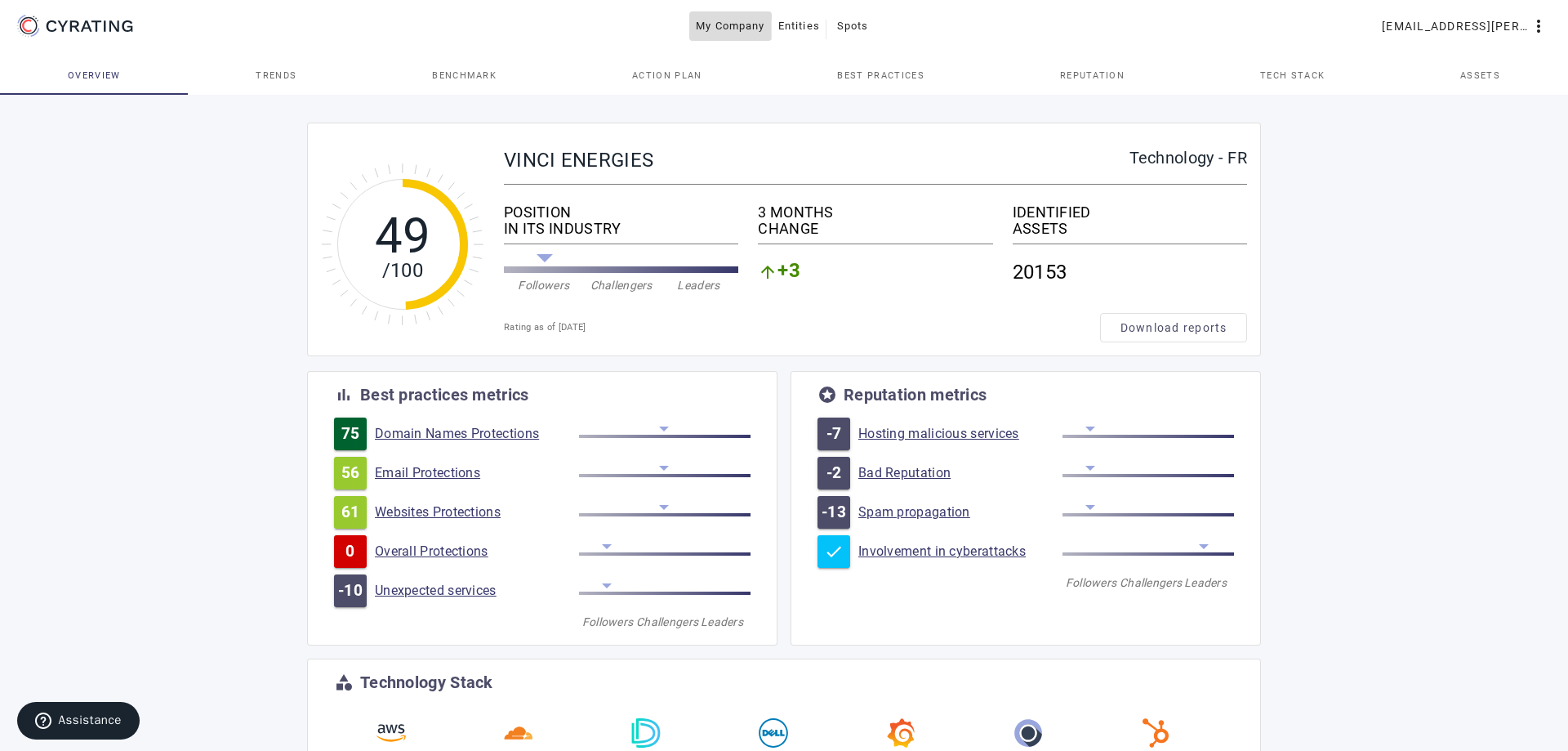 click on "My Company" 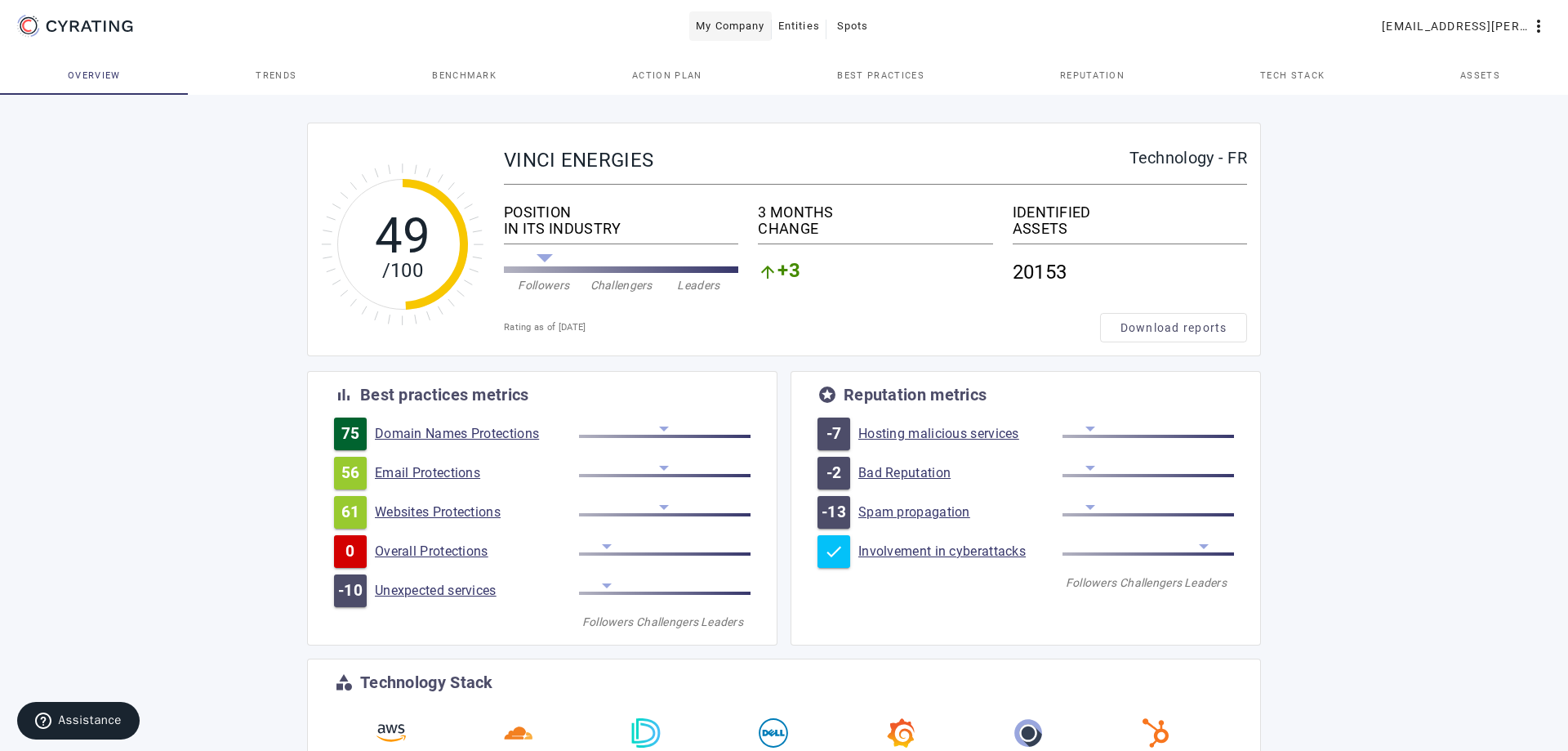 click on "My Company" 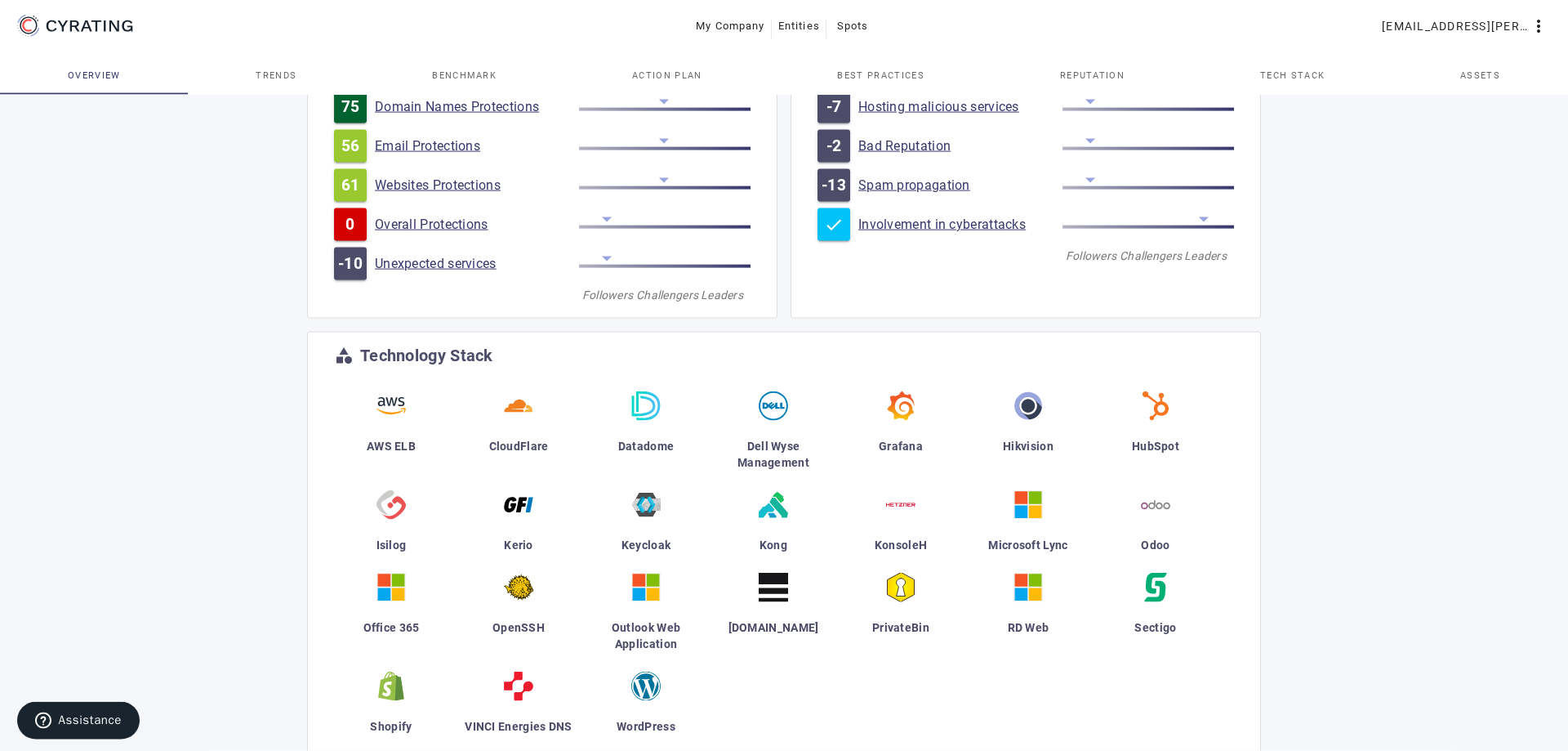 scroll, scrollTop: 382, scrollLeft: 0, axis: vertical 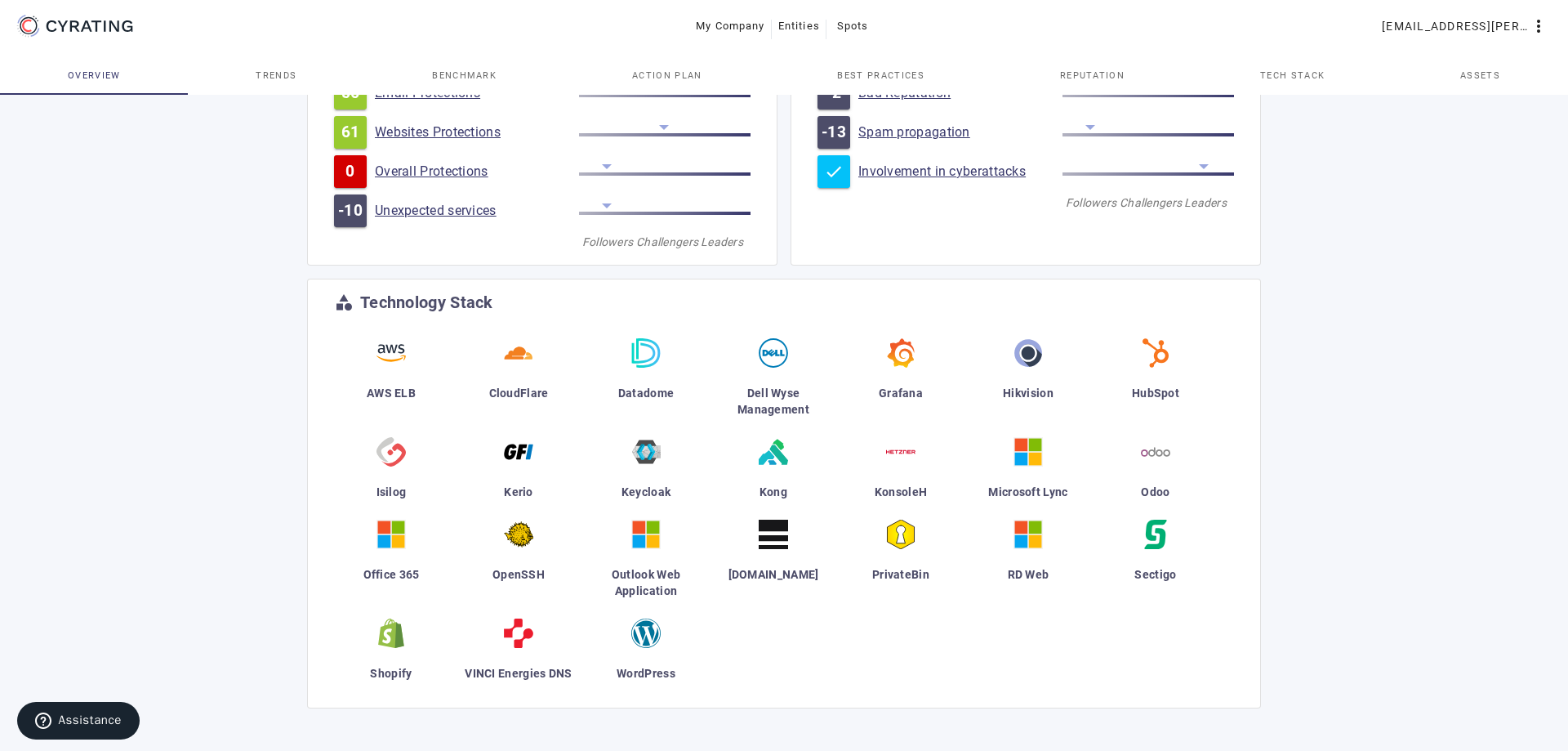 click on "Unexpected services" 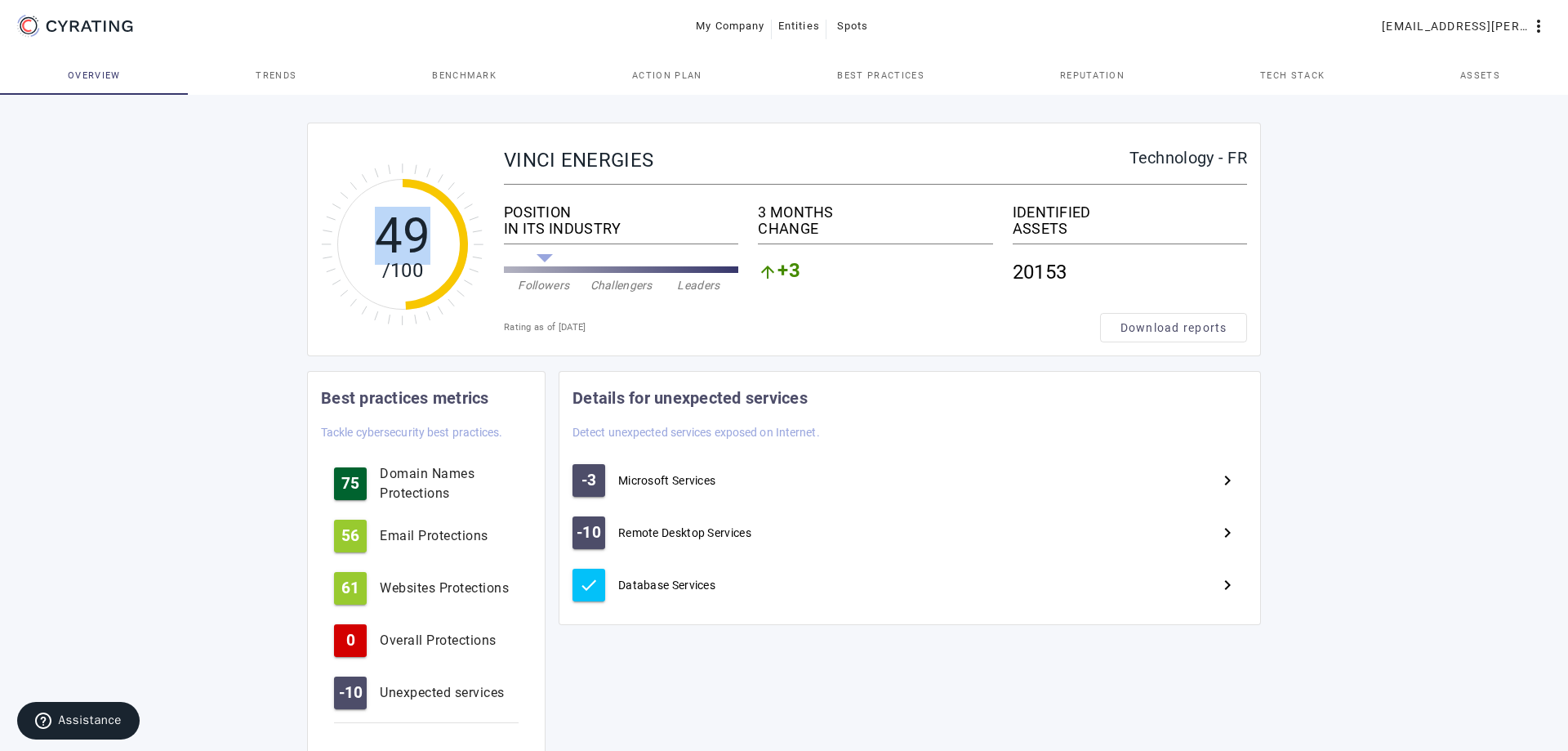 click on "49" 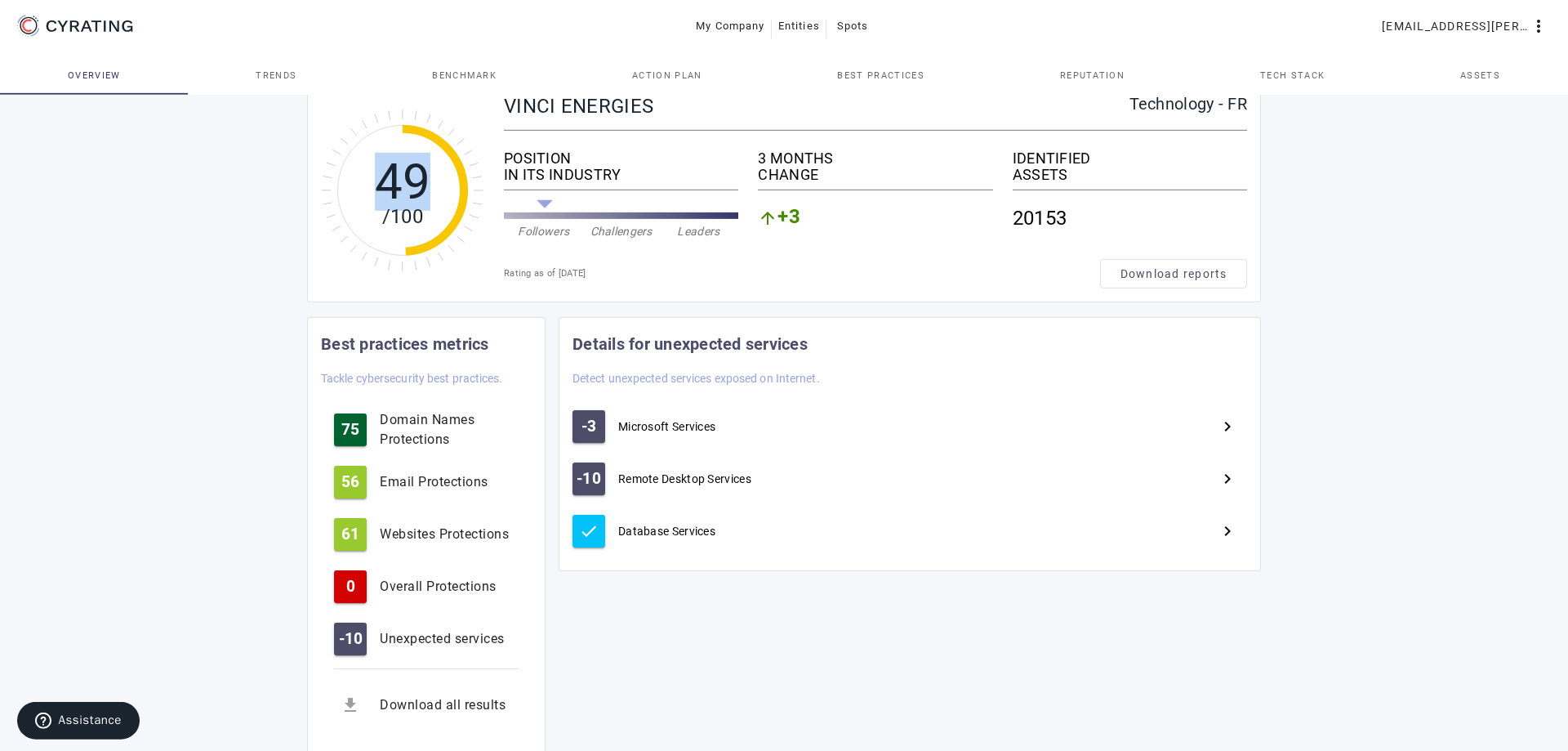 scroll, scrollTop: 101, scrollLeft: 0, axis: vertical 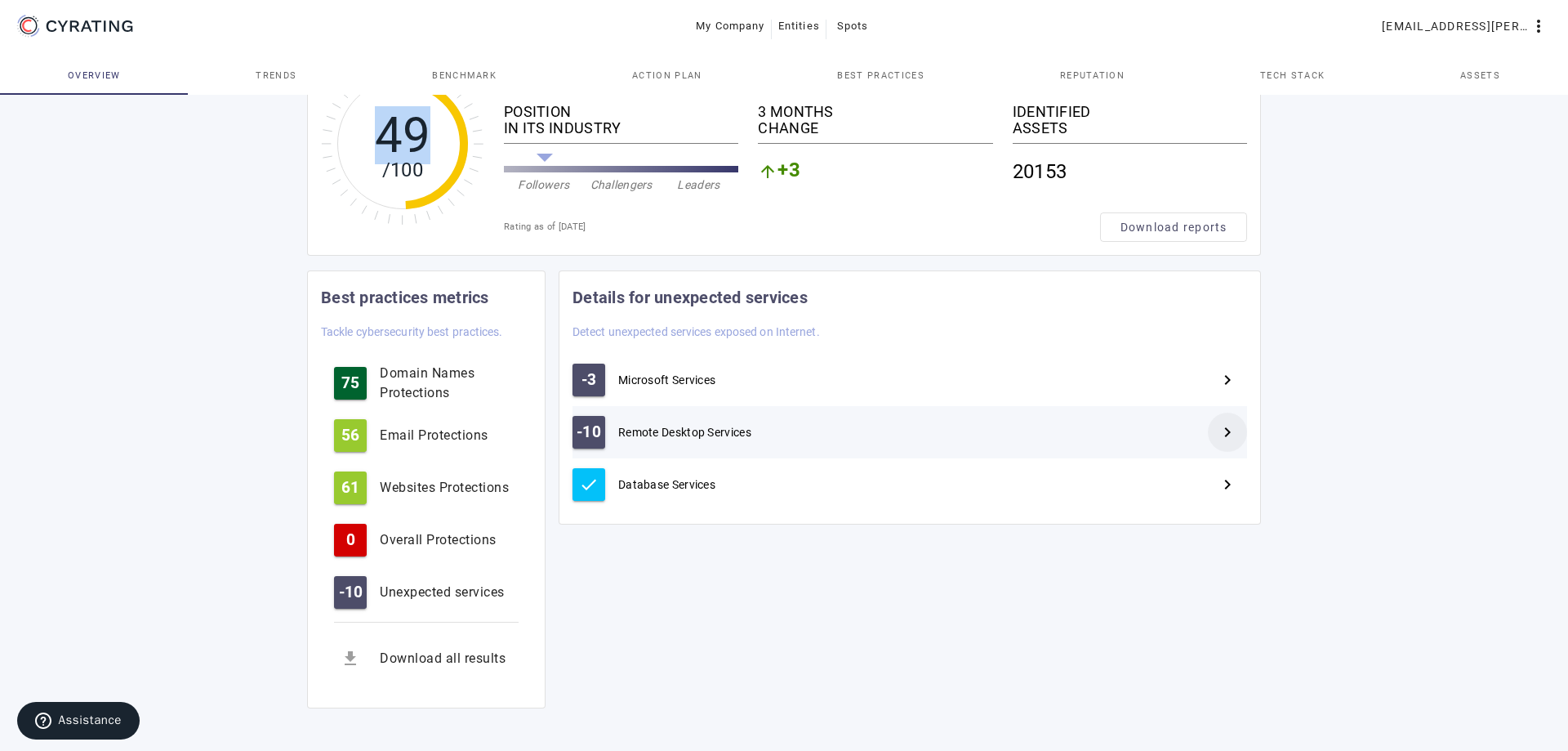 click 